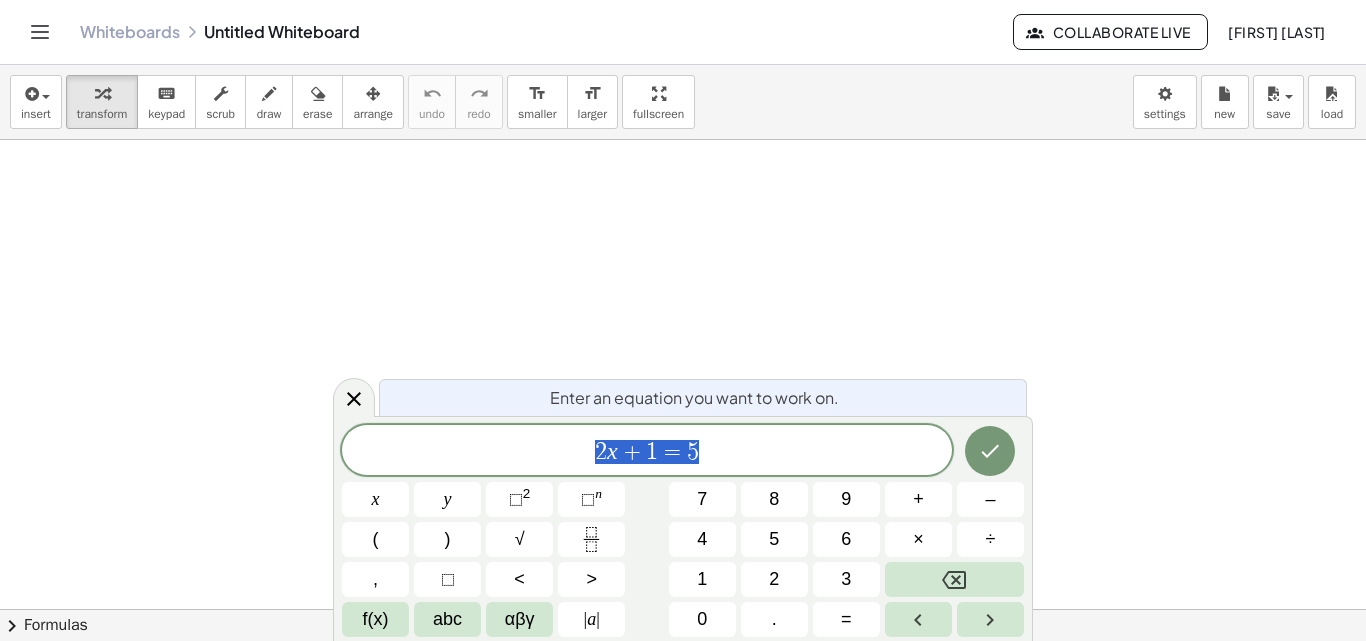scroll, scrollTop: 0, scrollLeft: 0, axis: both 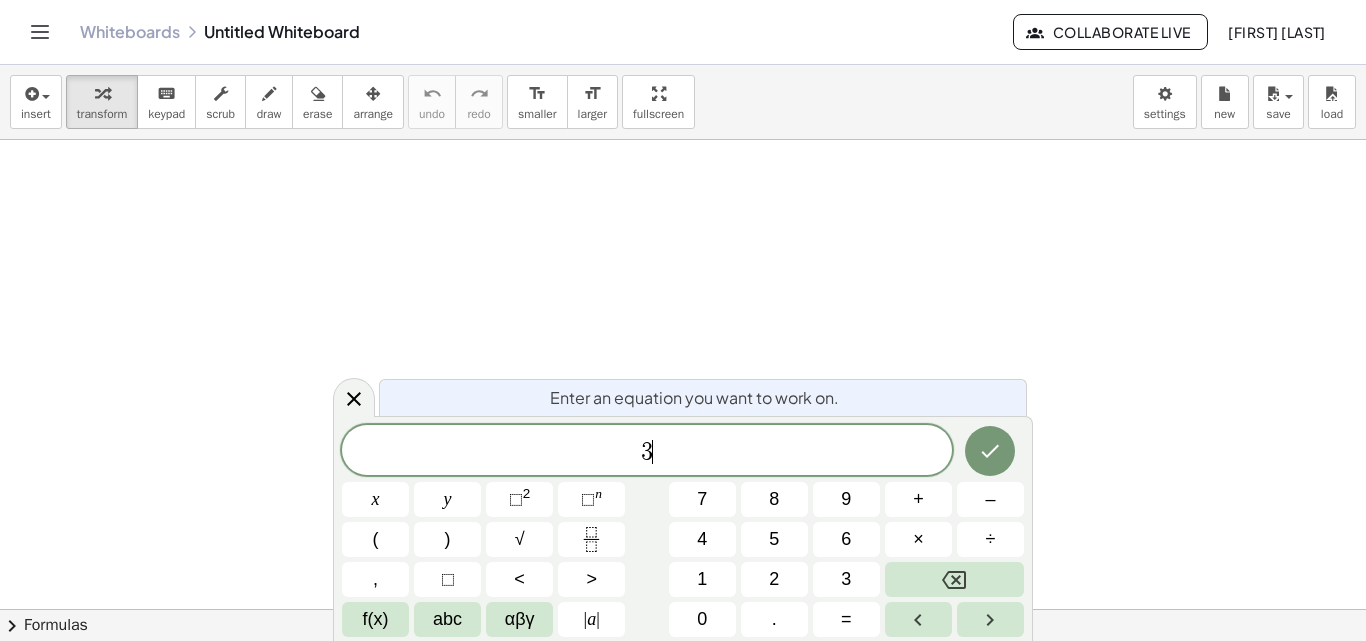 click on "x" at bounding box center [375, 499] 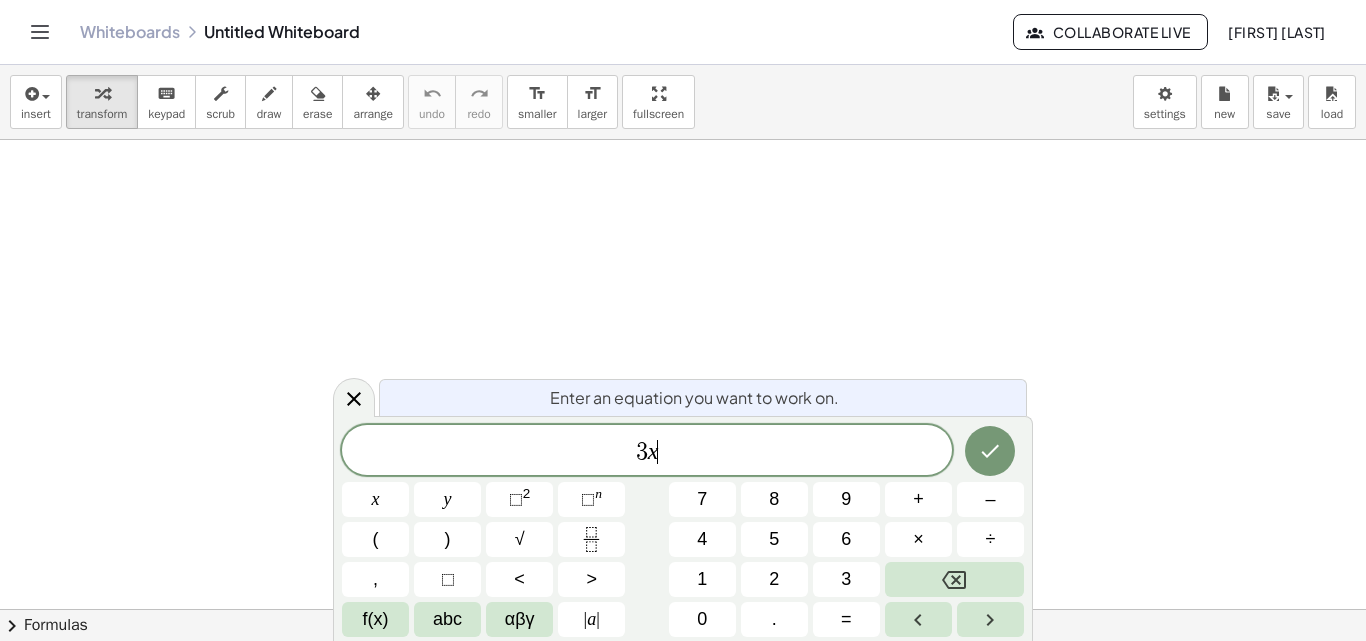 click 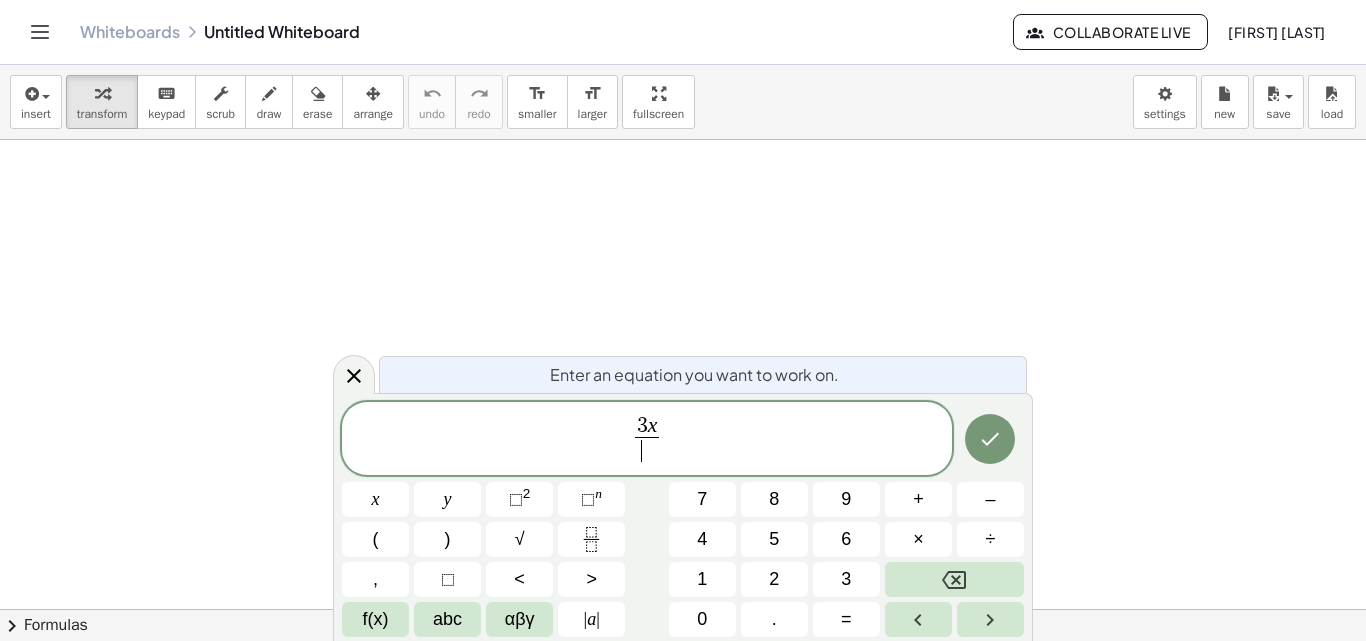 click on "4" at bounding box center (702, 539) 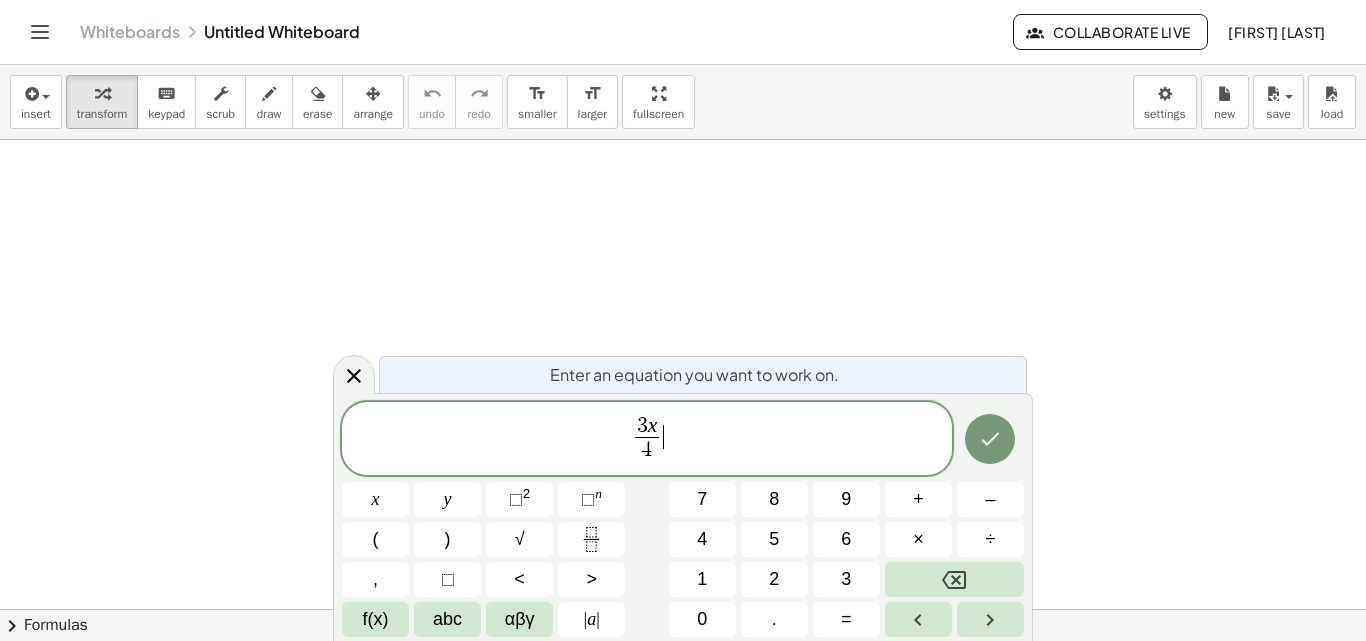 click on "3 x 4 ​ ​" at bounding box center (647, 440) 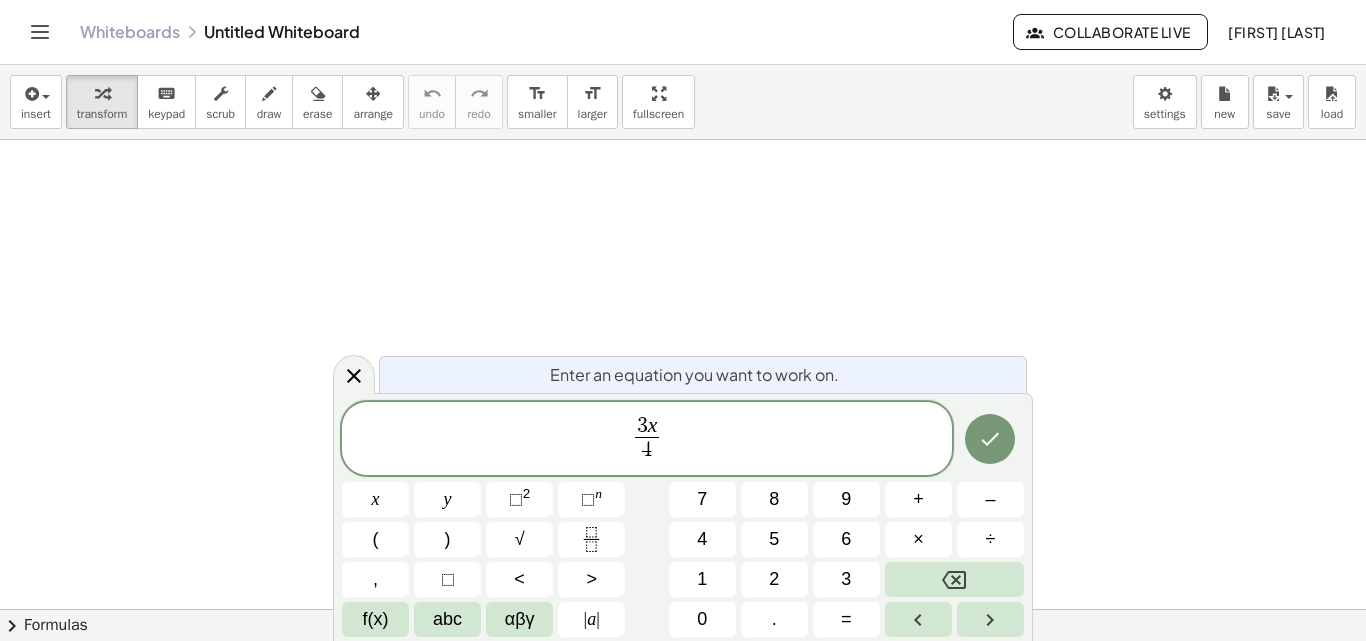 click on "=" at bounding box center [846, 619] 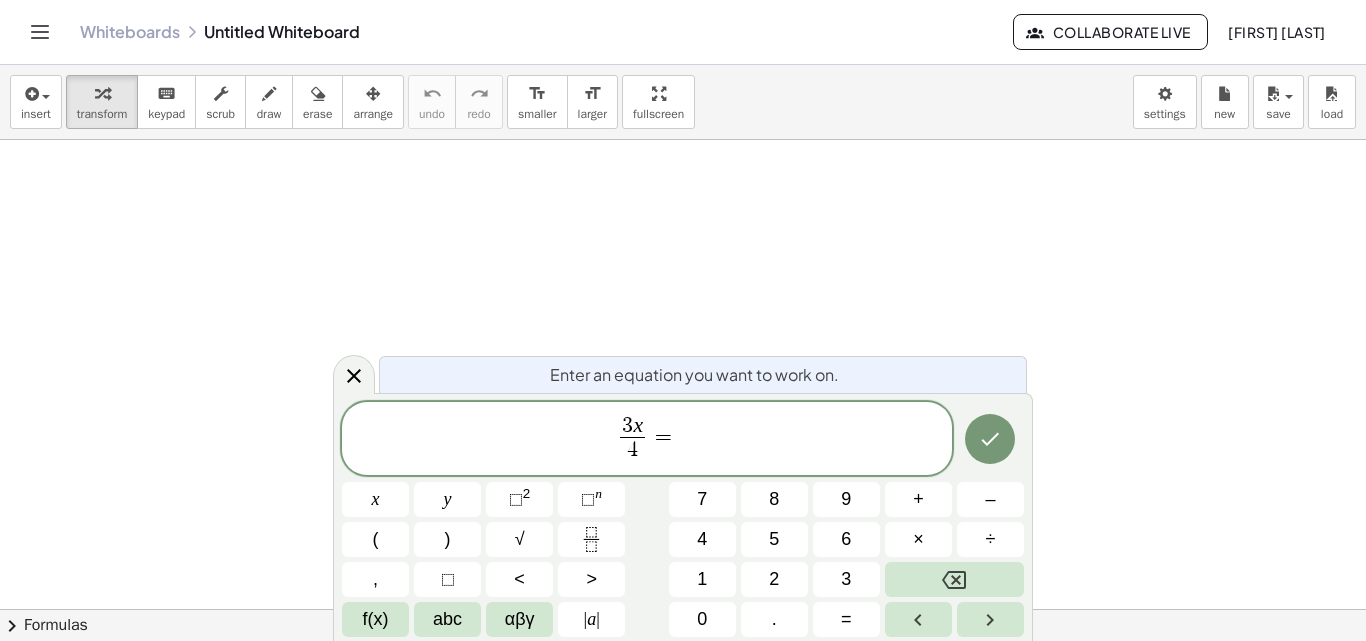 click on "6" at bounding box center (846, 539) 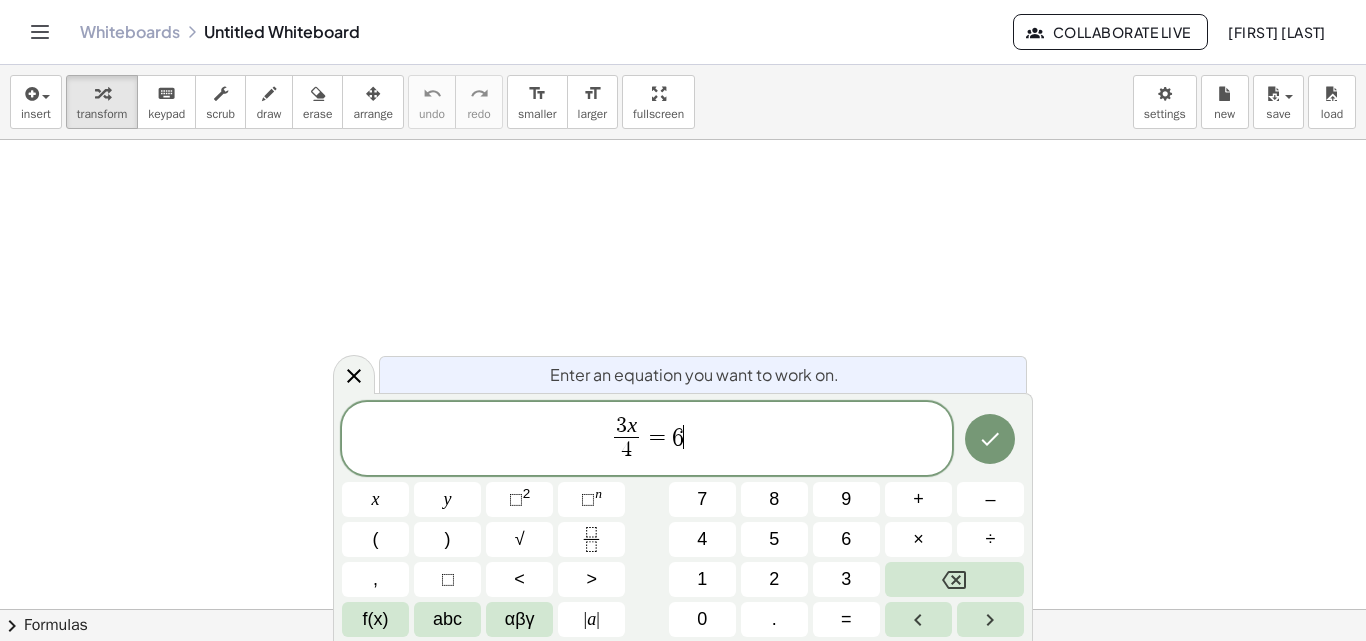 click 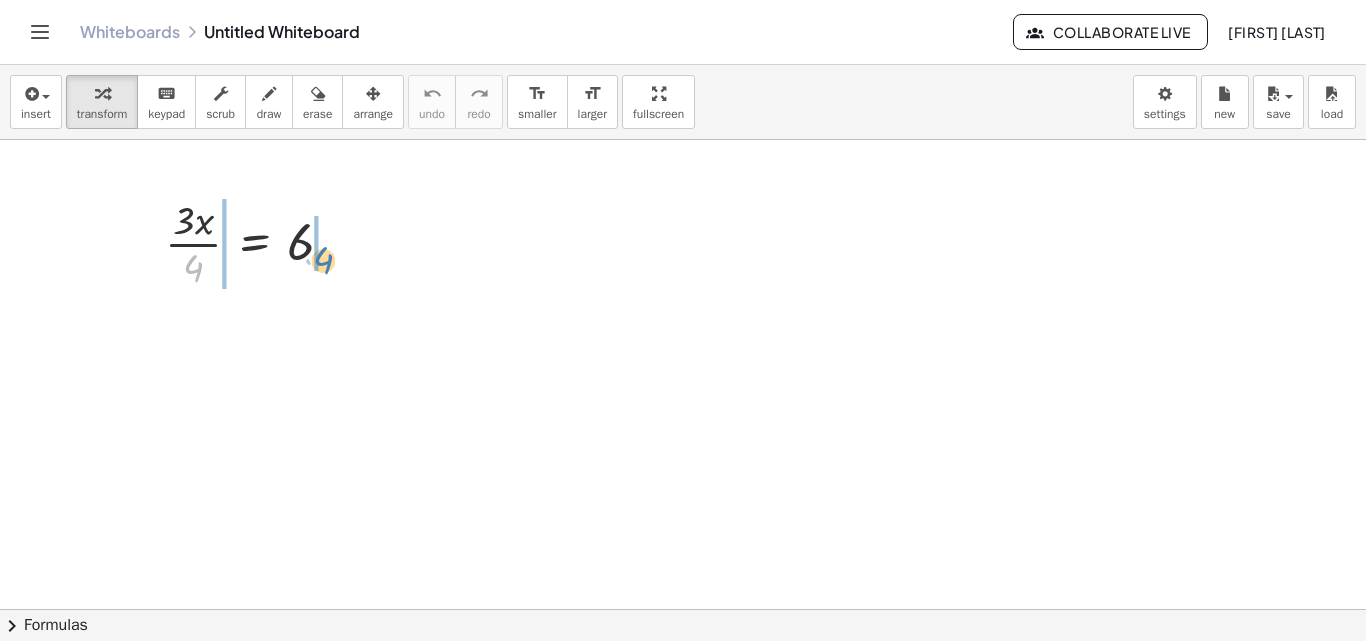 drag, startPoint x: 181, startPoint y: 273, endPoint x: 317, endPoint y: 258, distance: 136.8247 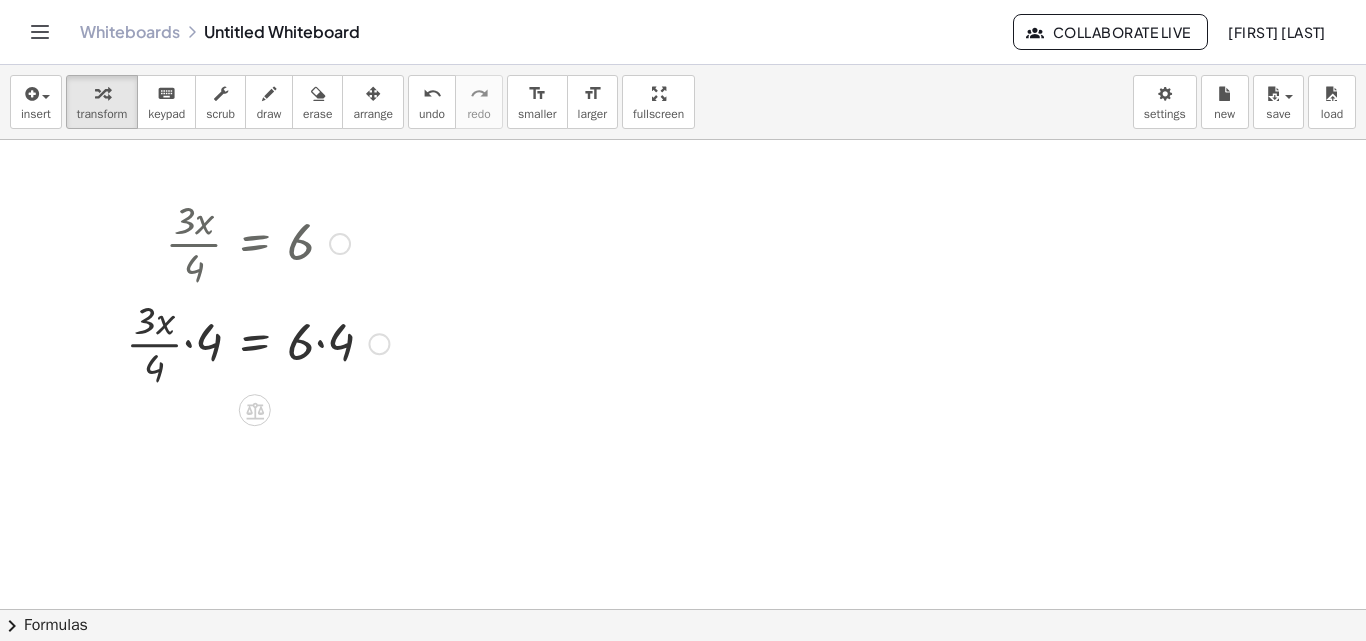 click at bounding box center (257, 342) 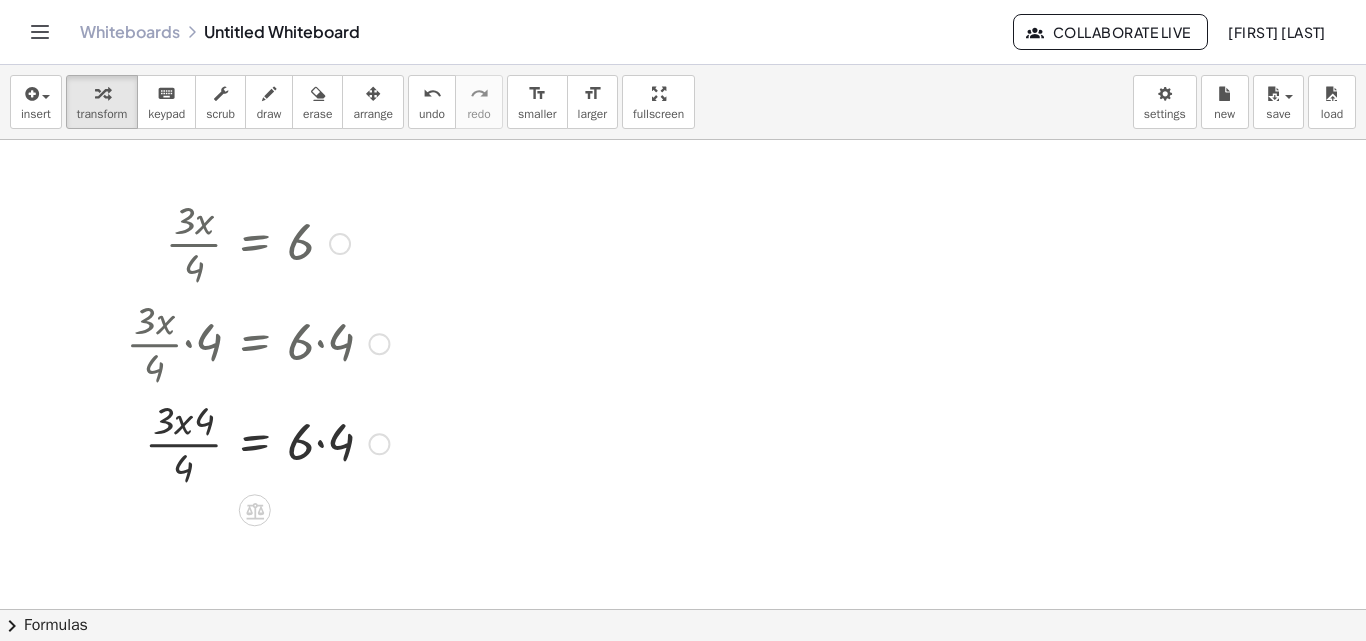 click at bounding box center [257, 442] 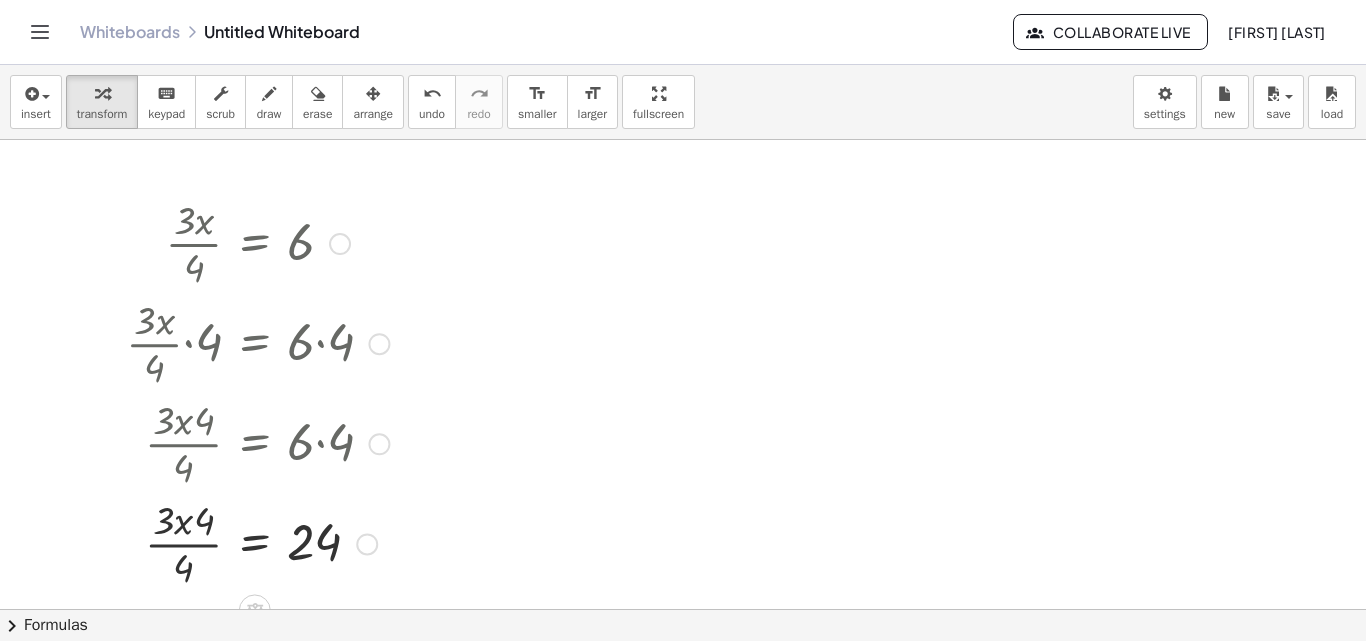click at bounding box center (257, 542) 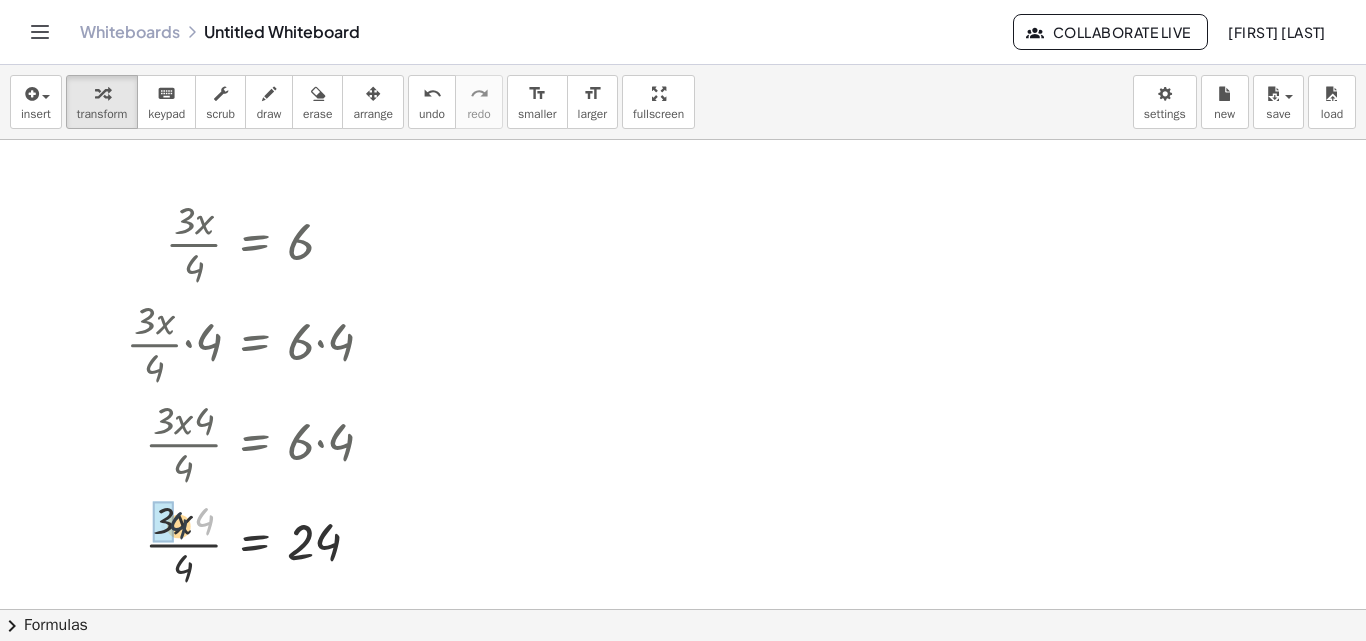 drag, startPoint x: 204, startPoint y: 520, endPoint x: 174, endPoint y: 525, distance: 30.413813 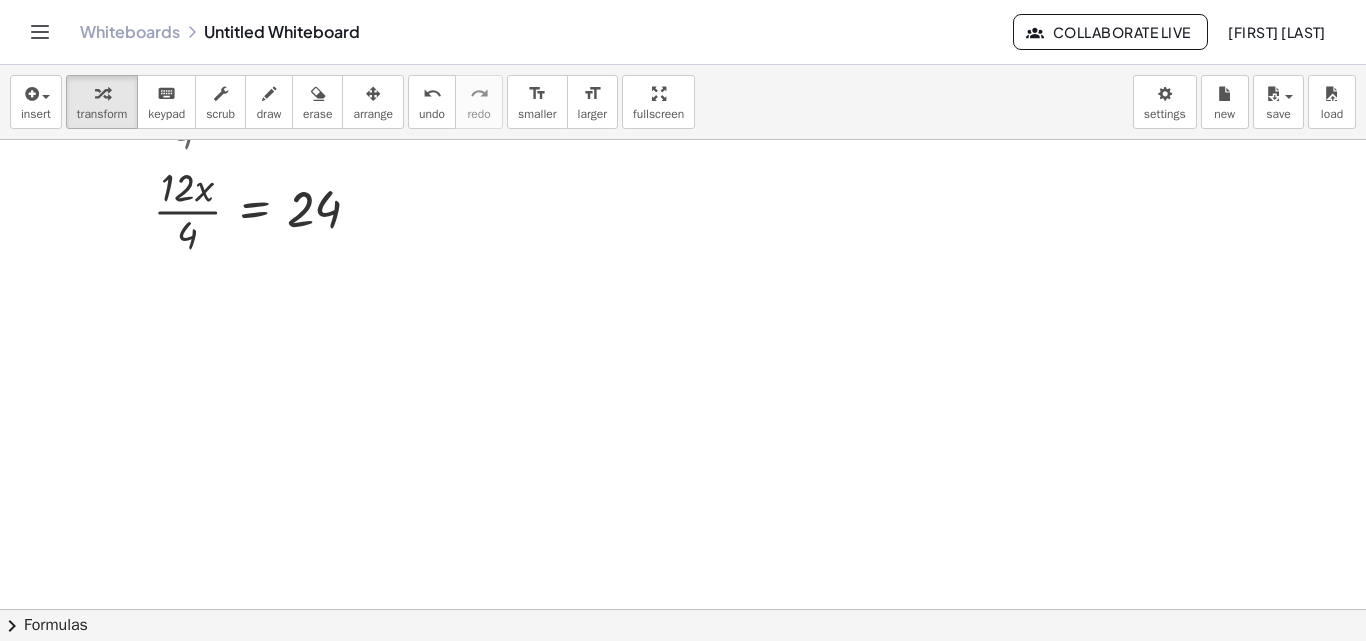 scroll, scrollTop: 167, scrollLeft: 0, axis: vertical 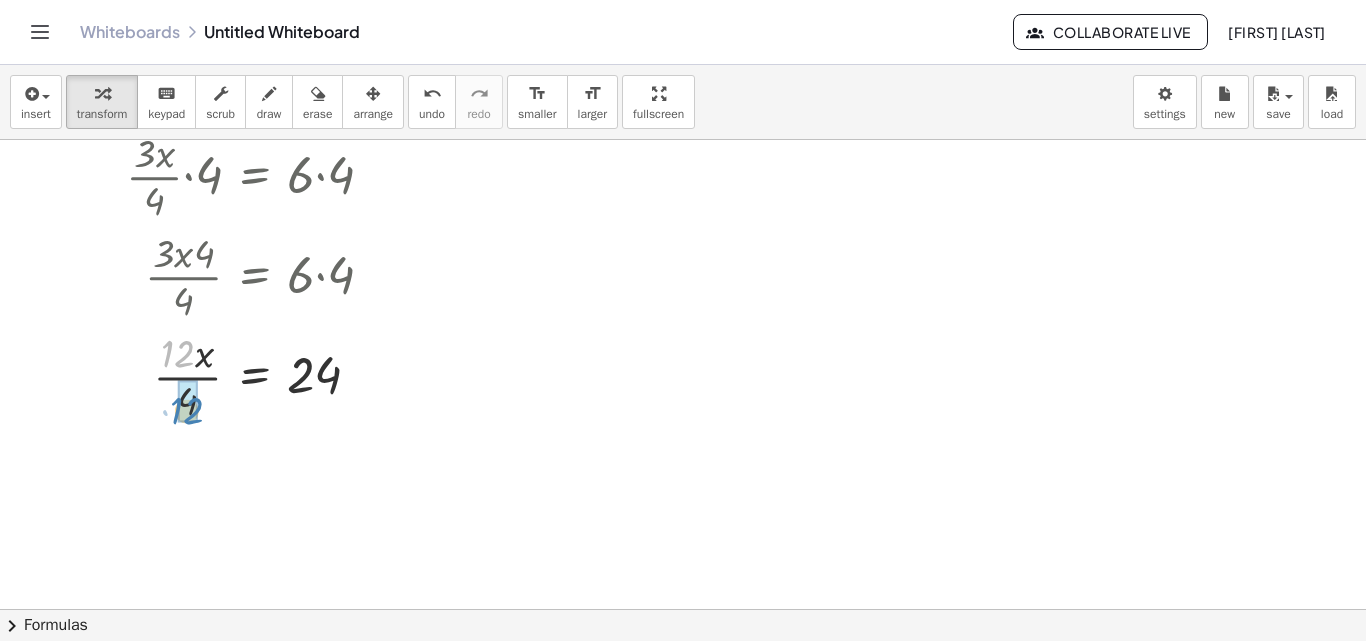 drag, startPoint x: 173, startPoint y: 350, endPoint x: 181, endPoint y: 406, distance: 56.568542 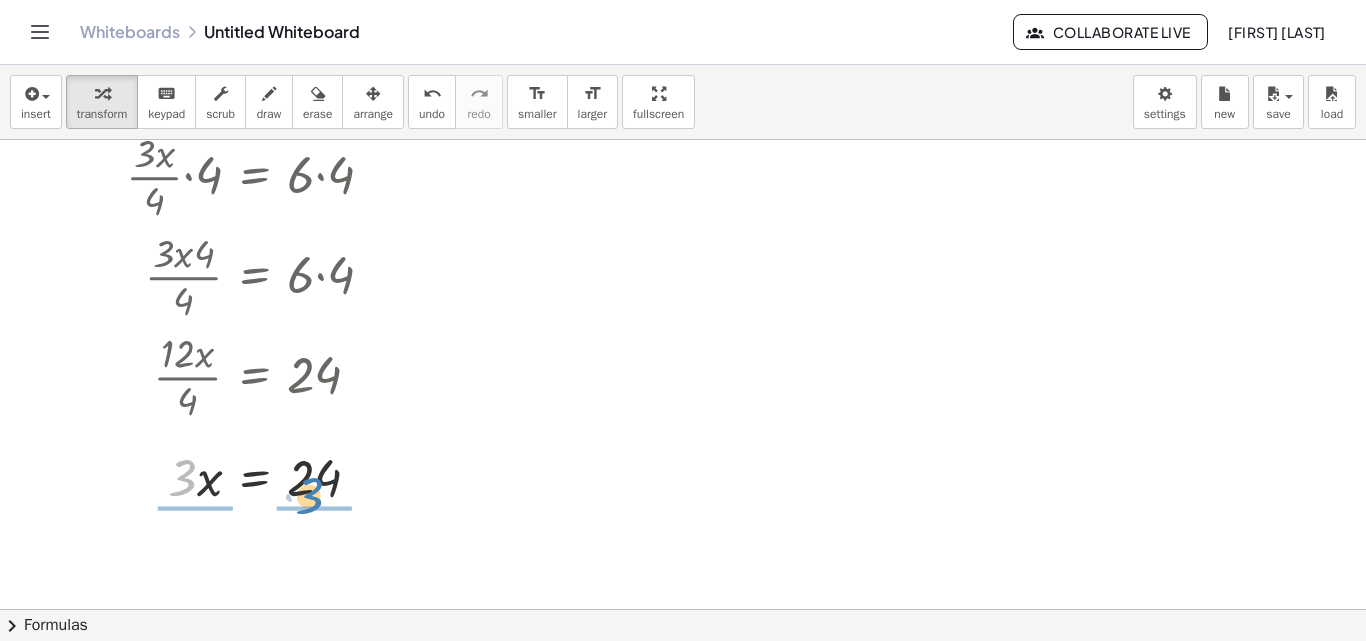 drag, startPoint x: 176, startPoint y: 482, endPoint x: 303, endPoint y: 500, distance: 128.26924 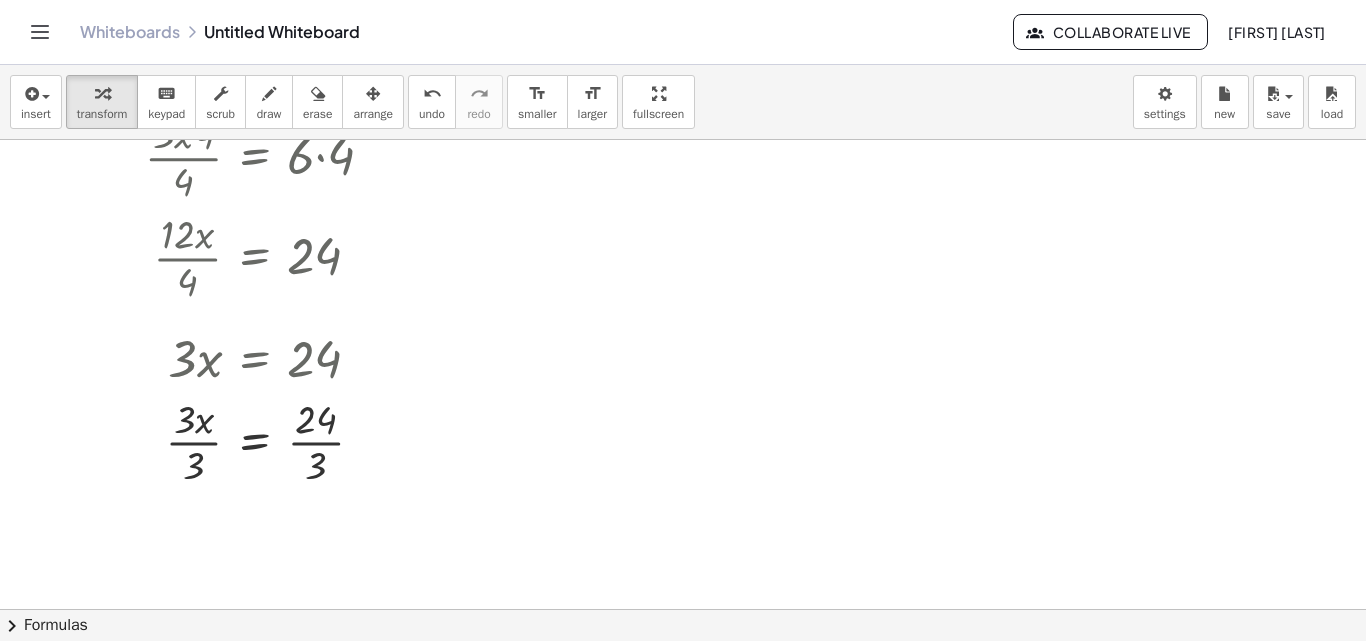 scroll, scrollTop: 333, scrollLeft: 0, axis: vertical 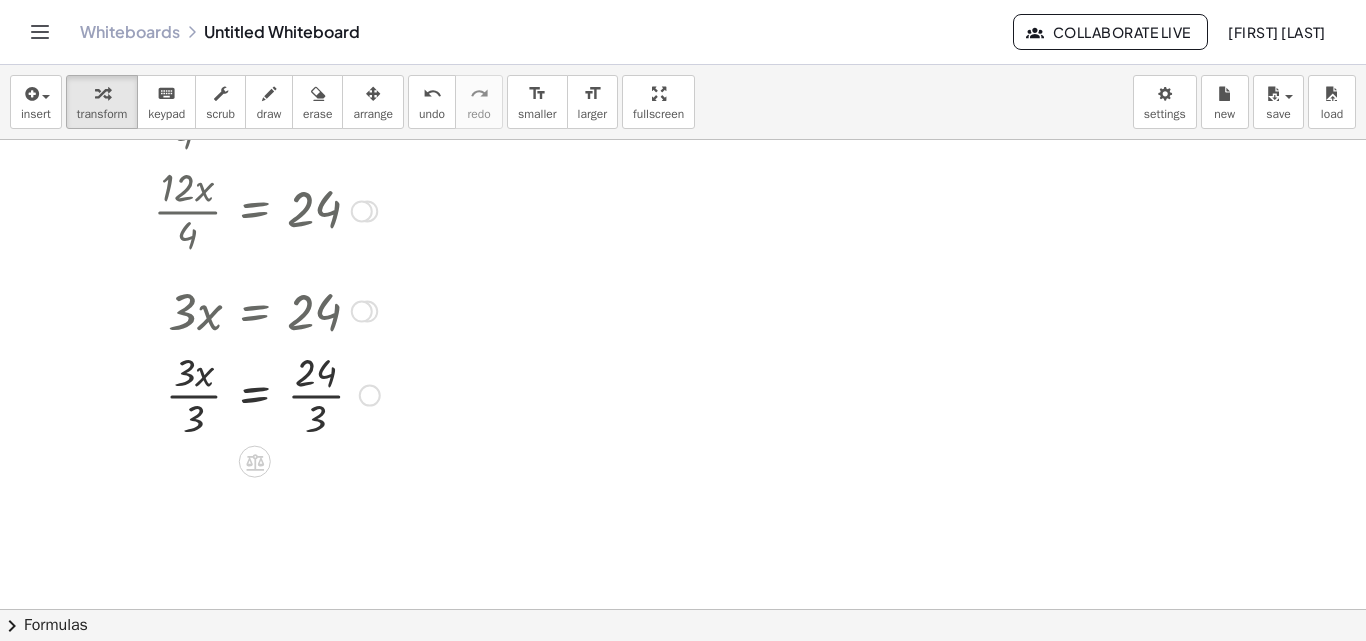 click at bounding box center [257, 394] 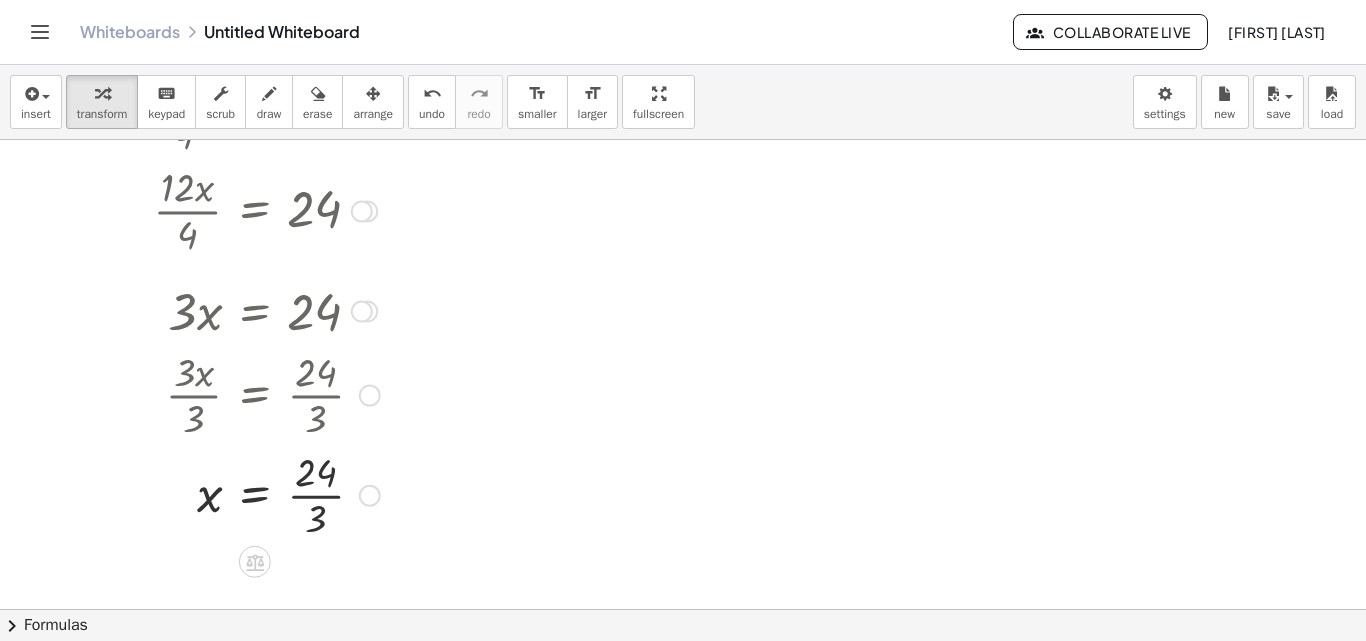 click at bounding box center [257, 494] 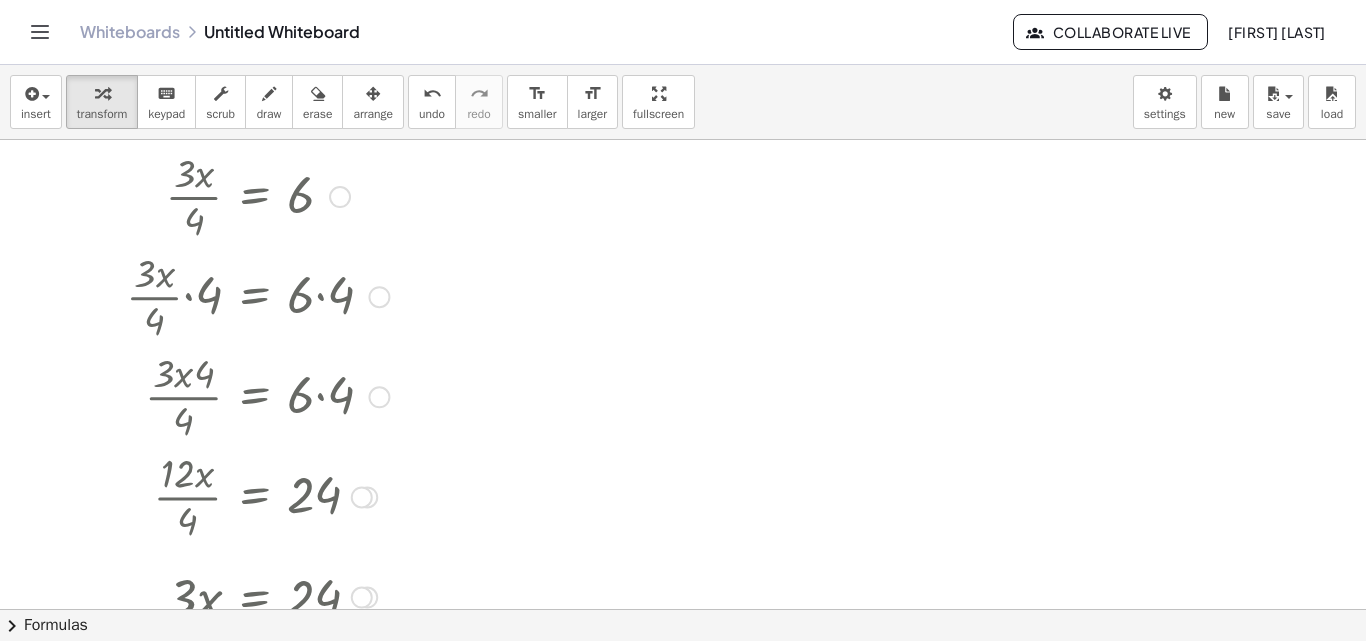 scroll, scrollTop: 0, scrollLeft: 0, axis: both 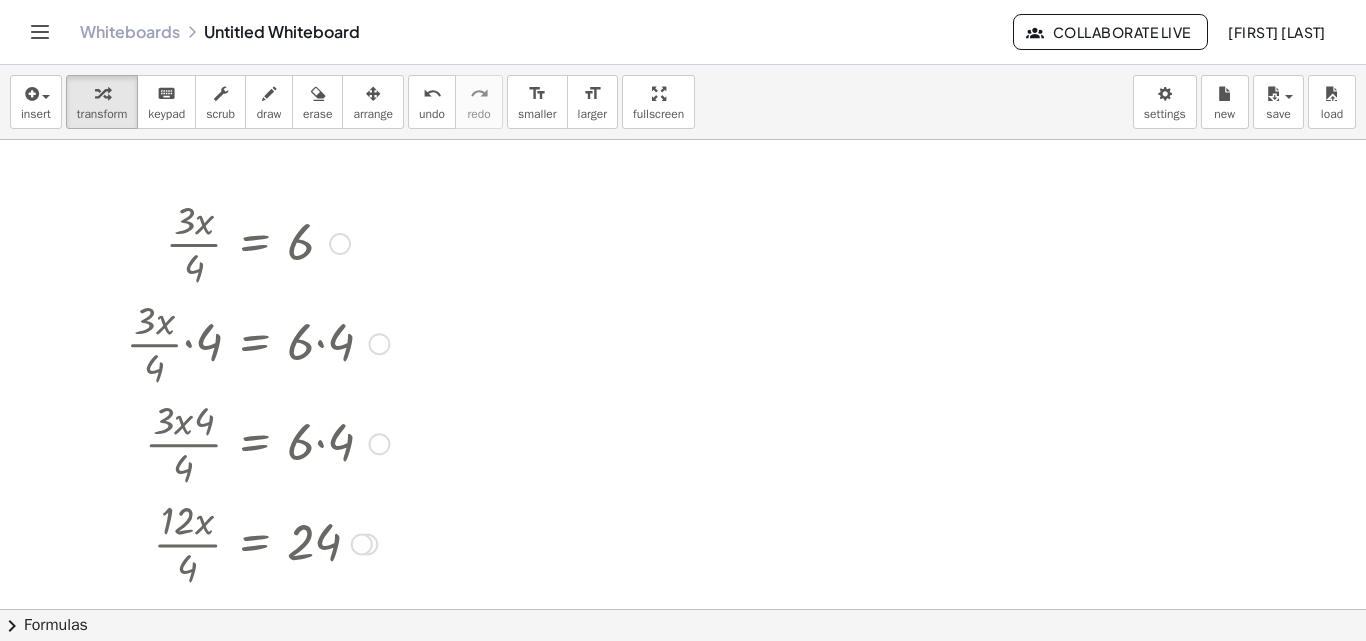 click at bounding box center (340, 244) 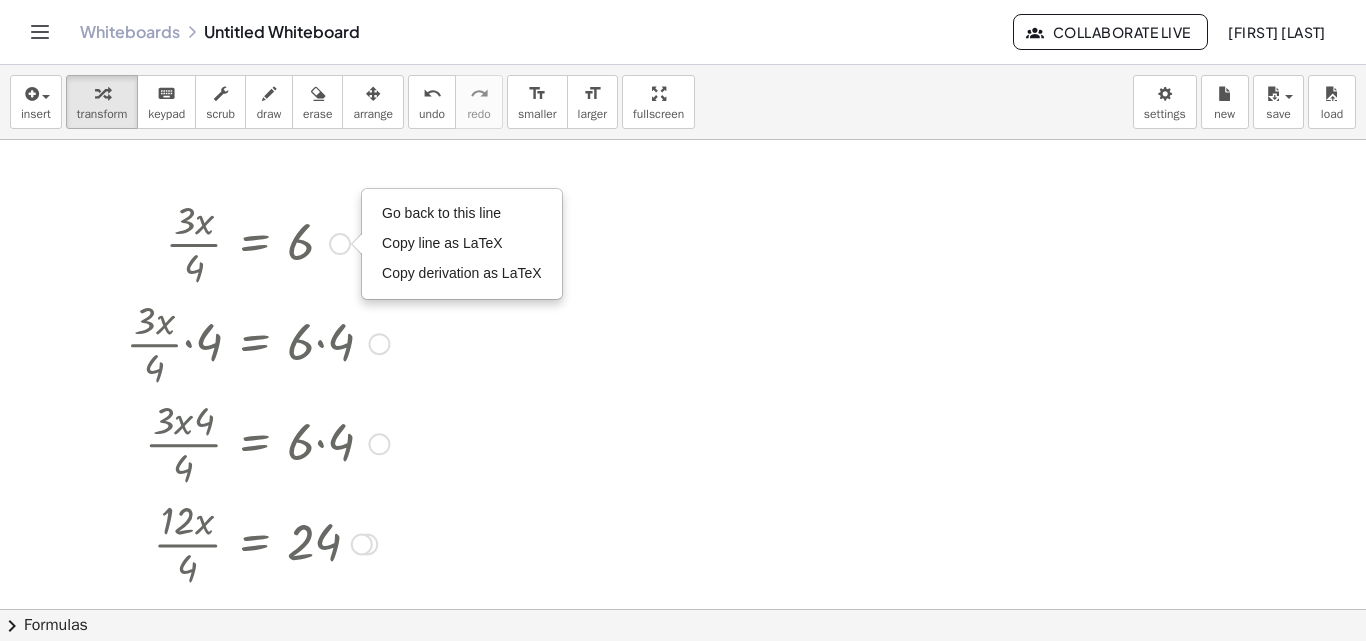 click on "Go back to this line" at bounding box center [441, 213] 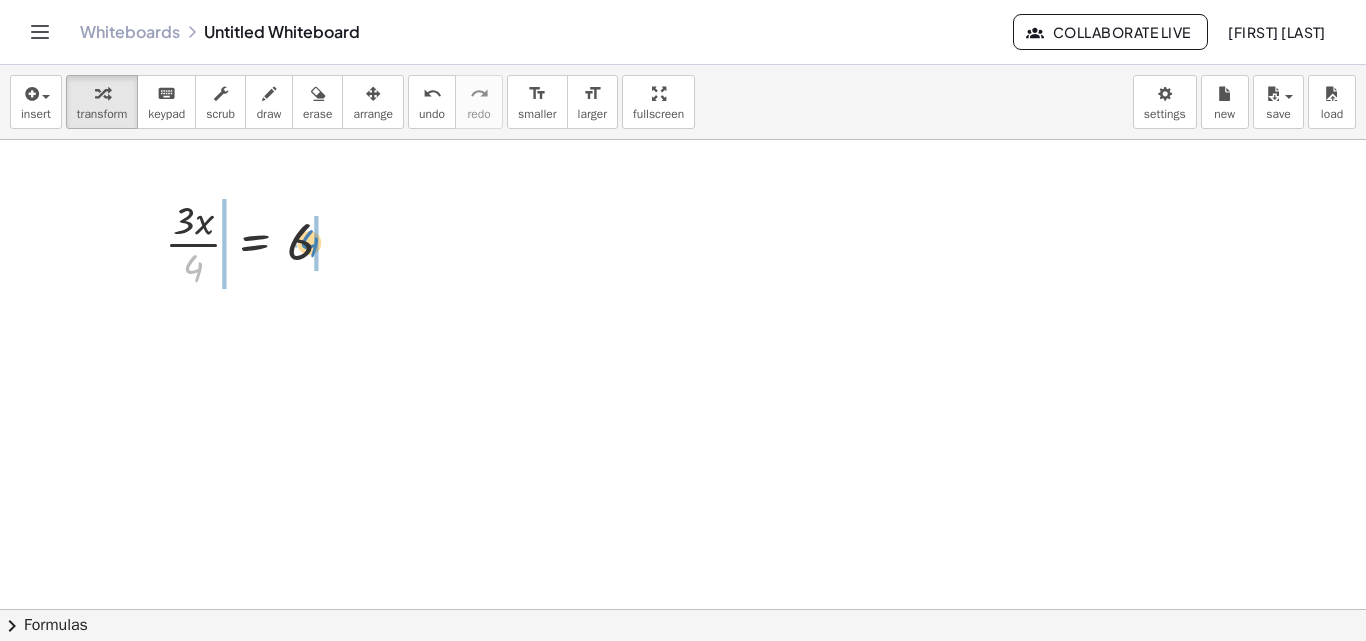 drag, startPoint x: 194, startPoint y: 272, endPoint x: 311, endPoint y: 247, distance: 119.64113 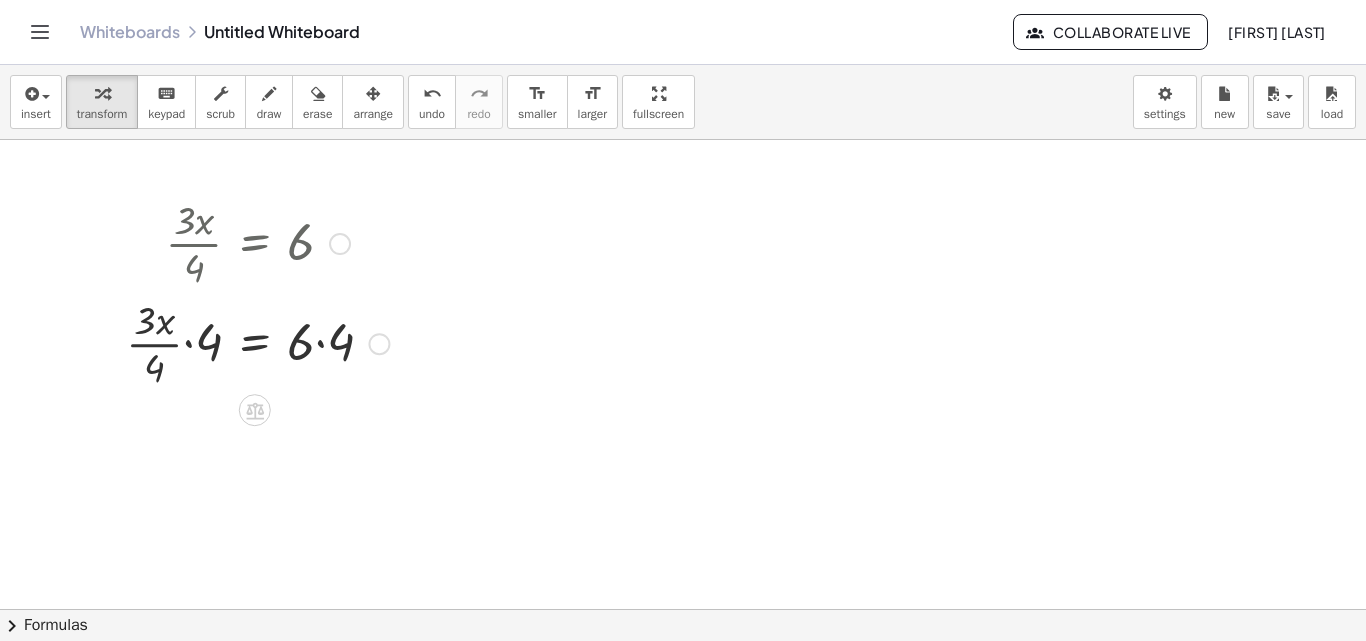 click at bounding box center [257, 342] 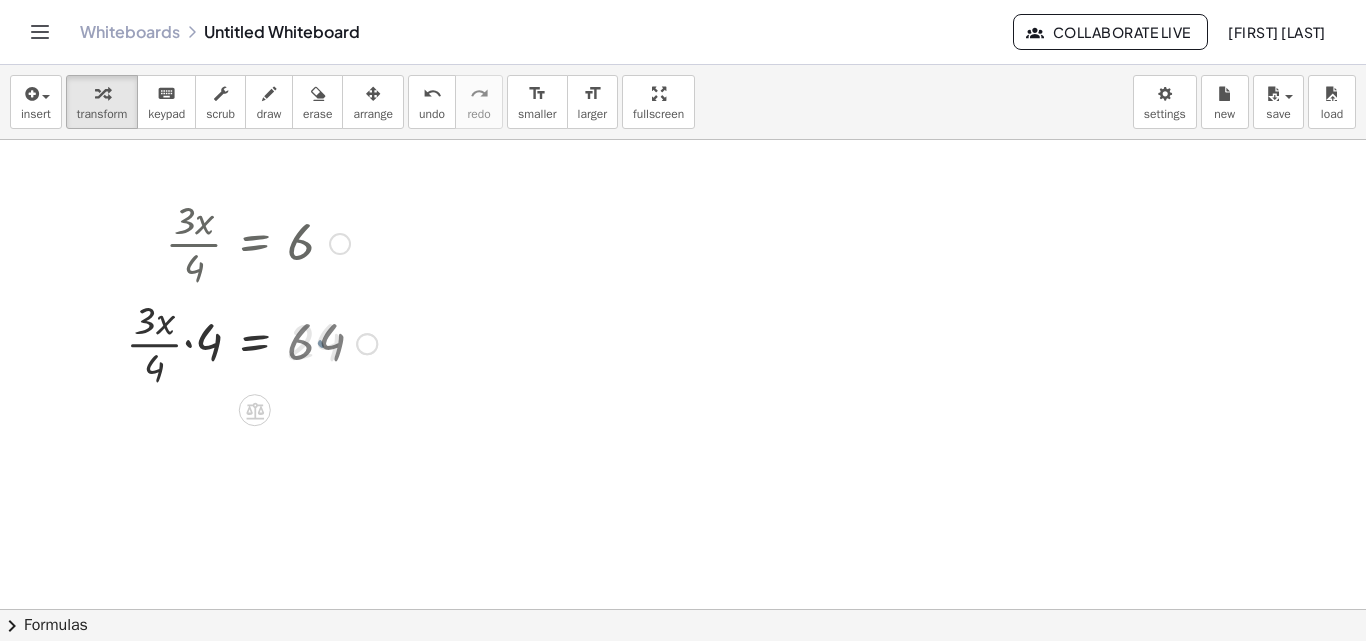 click at bounding box center [251, 342] 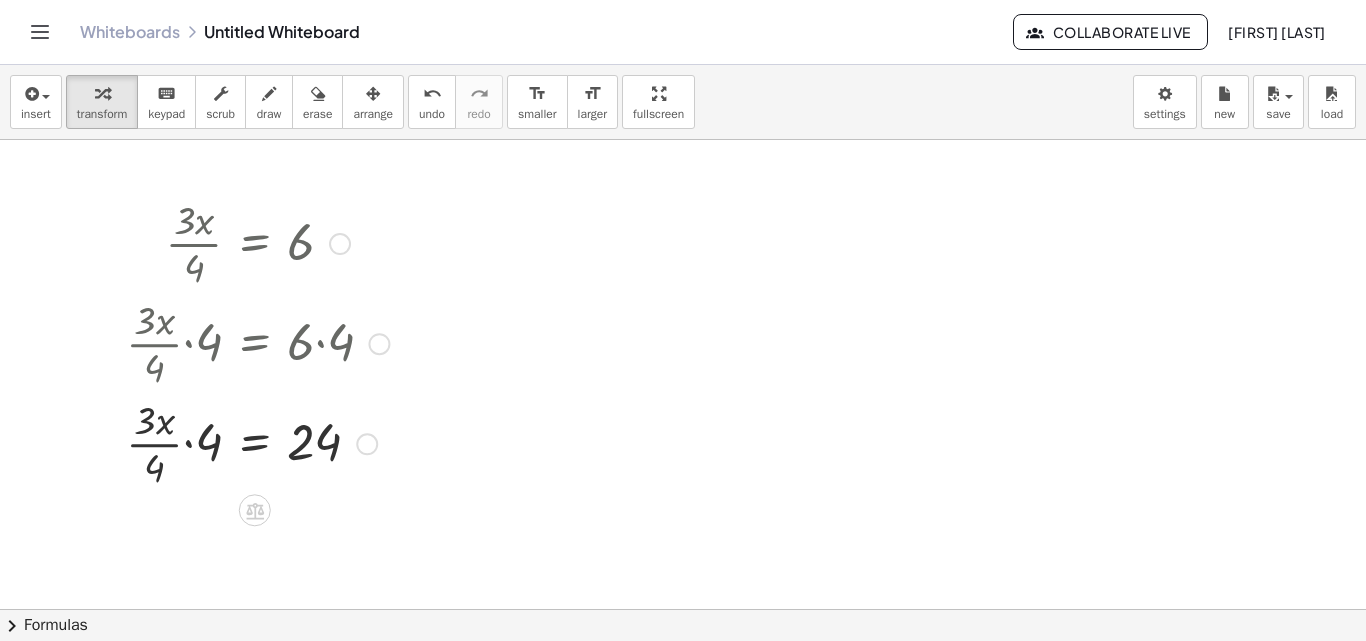 click at bounding box center (257, 442) 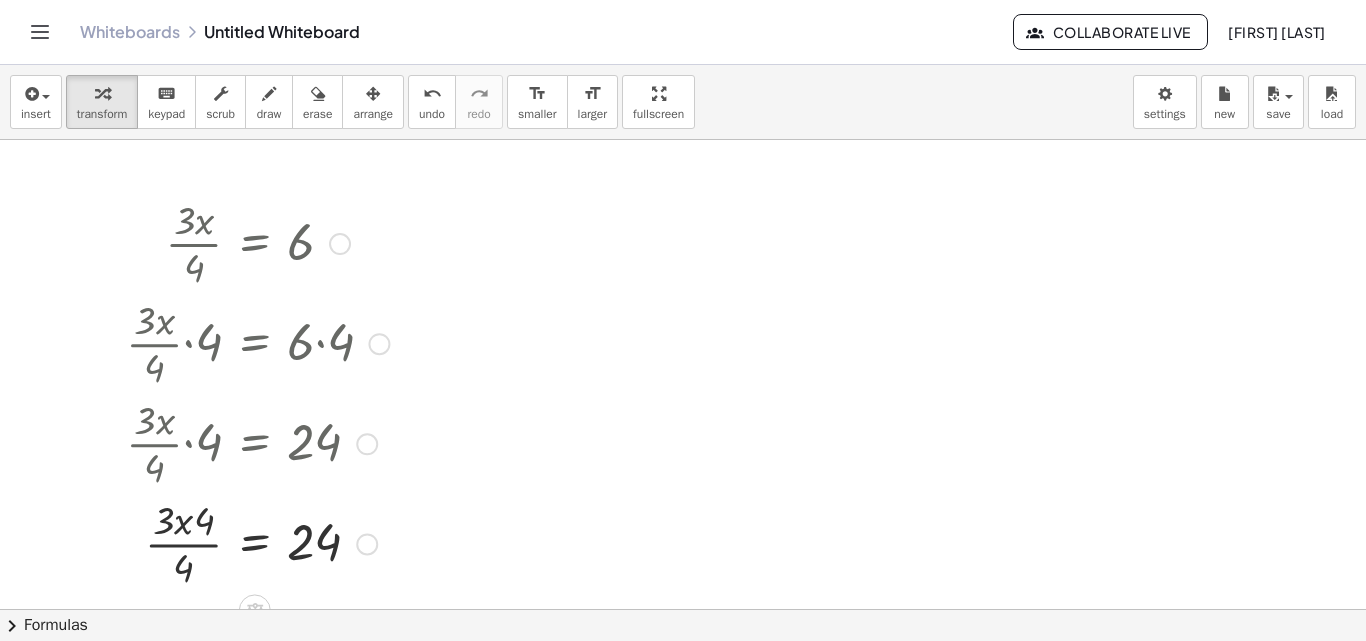 scroll, scrollTop: 167, scrollLeft: 0, axis: vertical 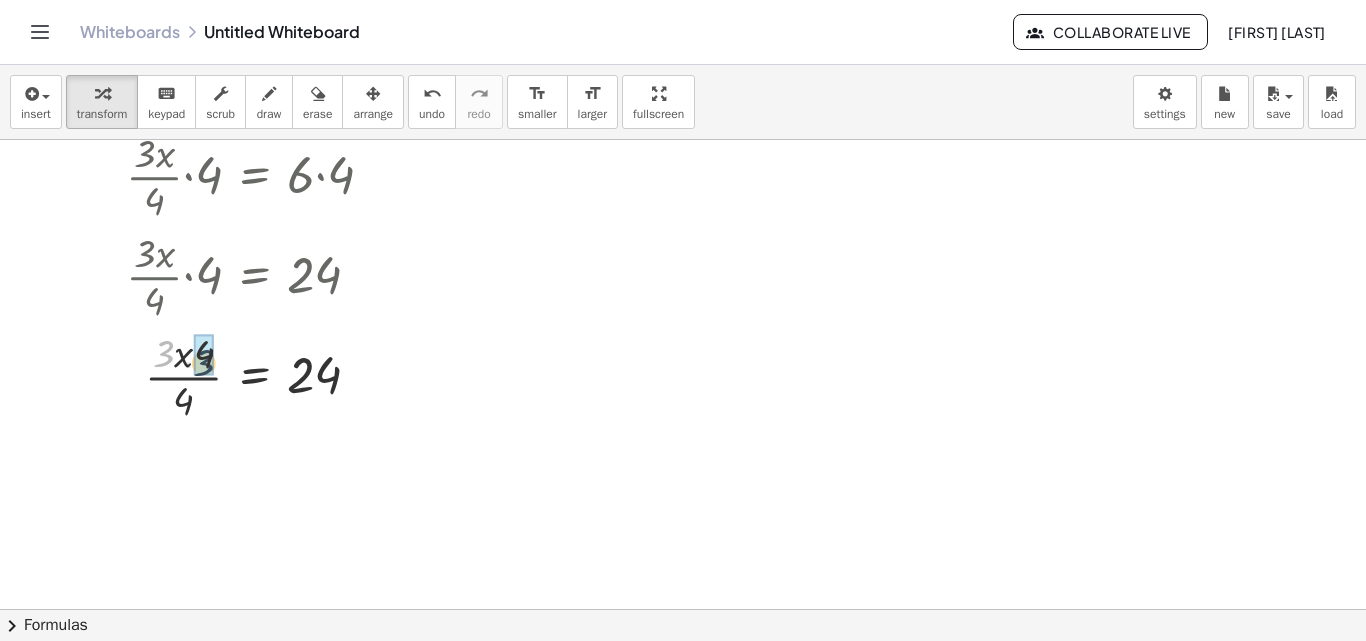 drag, startPoint x: 166, startPoint y: 351, endPoint x: 207, endPoint y: 360, distance: 41.976185 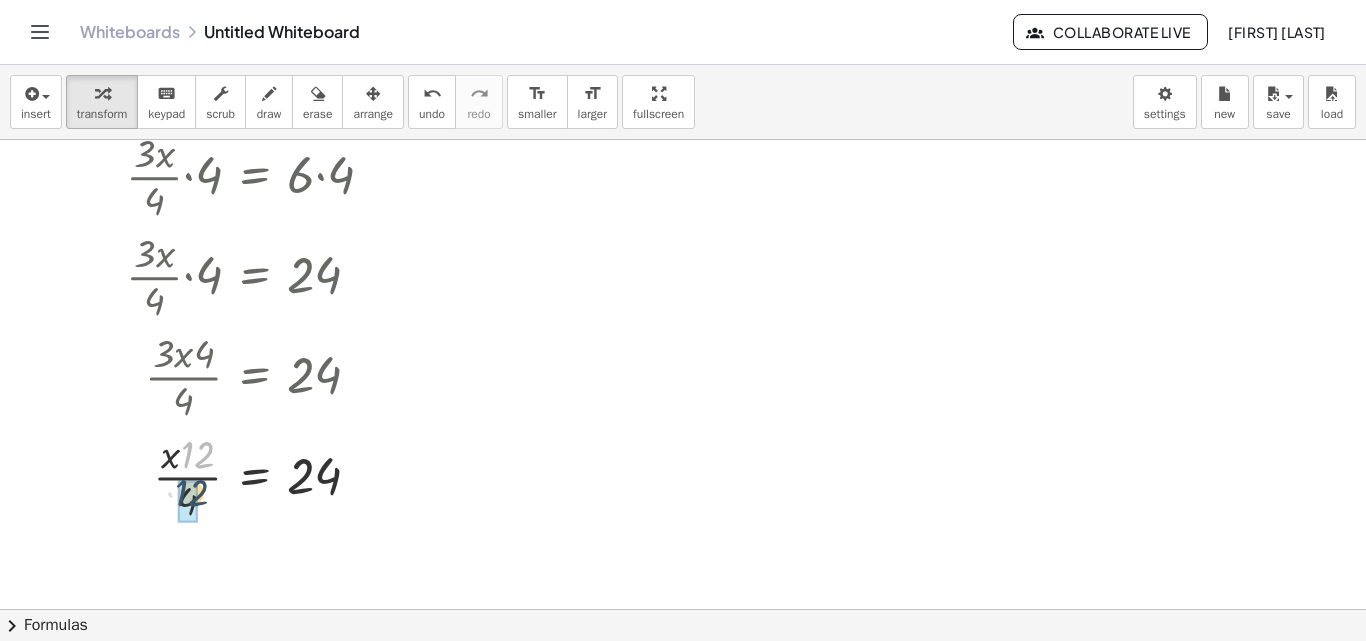 drag, startPoint x: 195, startPoint y: 462, endPoint x: 189, endPoint y: 502, distance: 40.4475 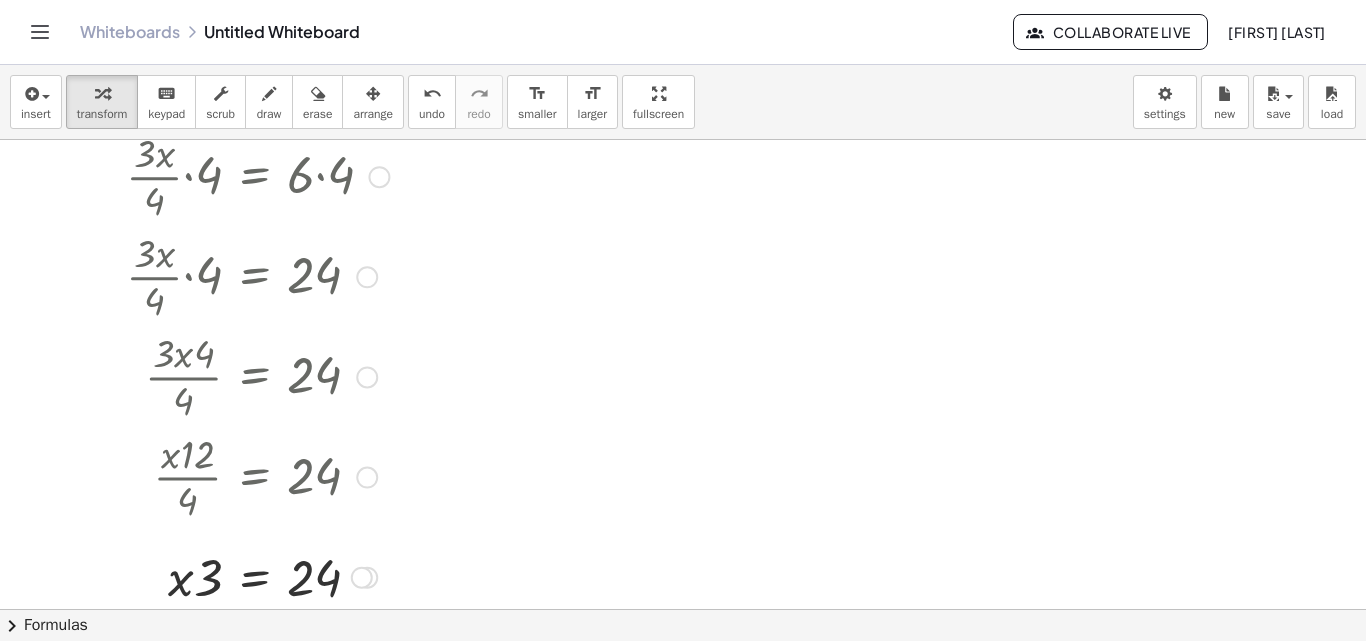 click at bounding box center (367, 277) 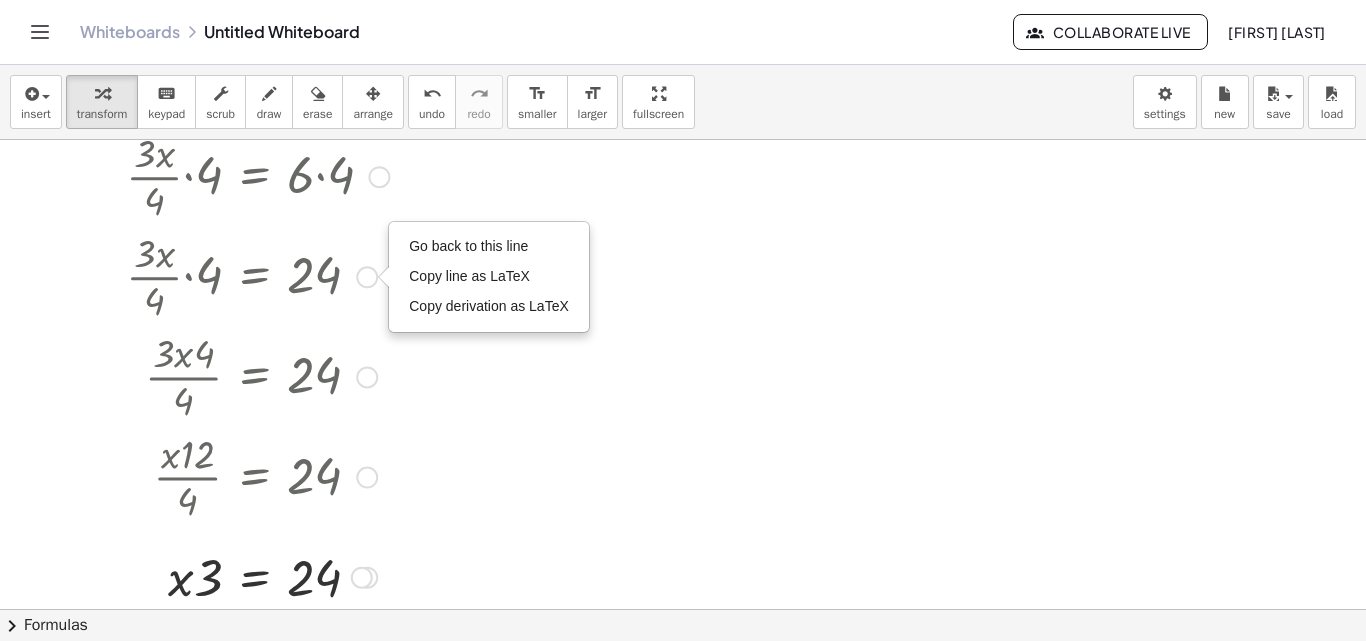 click at bounding box center [367, 377] 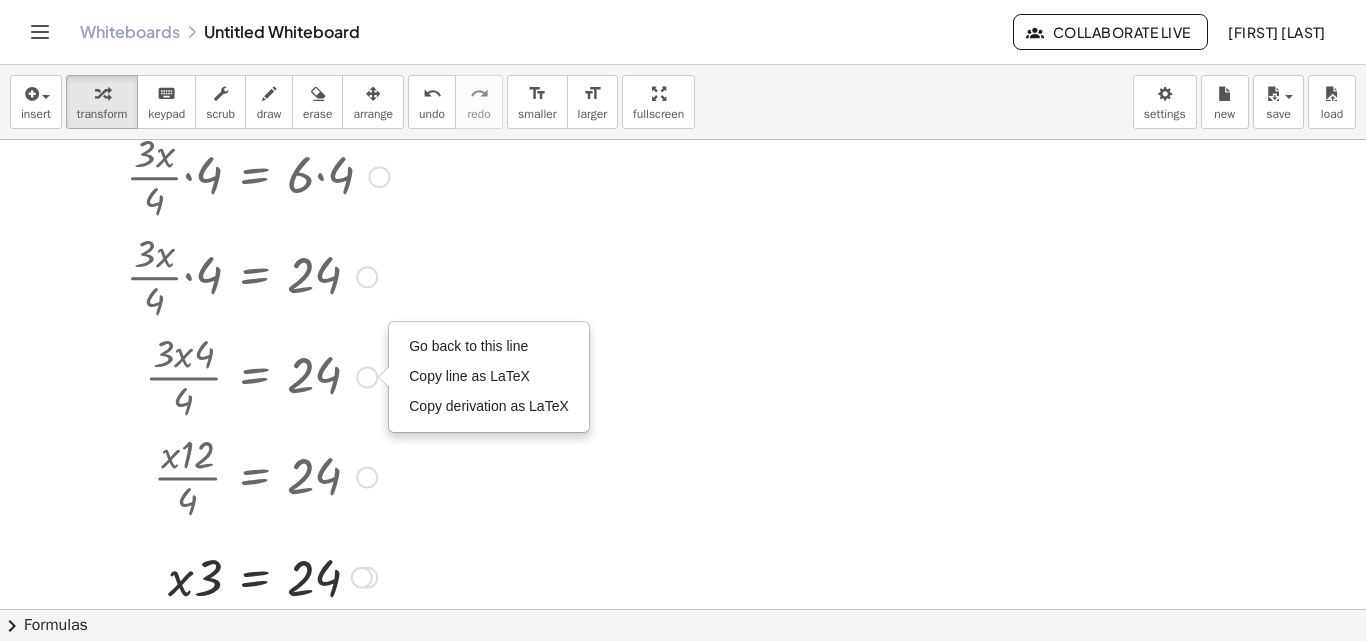 click on "Go back to this line" at bounding box center [468, 346] 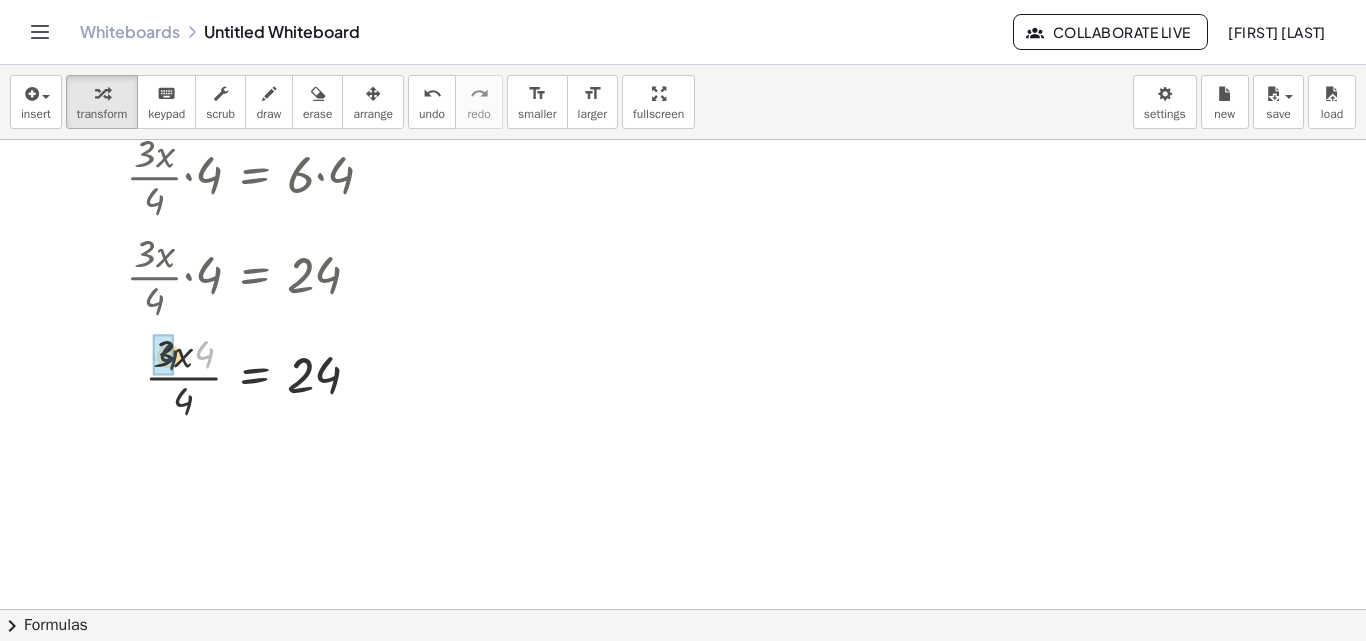 drag, startPoint x: 197, startPoint y: 359, endPoint x: 159, endPoint y: 361, distance: 38.052597 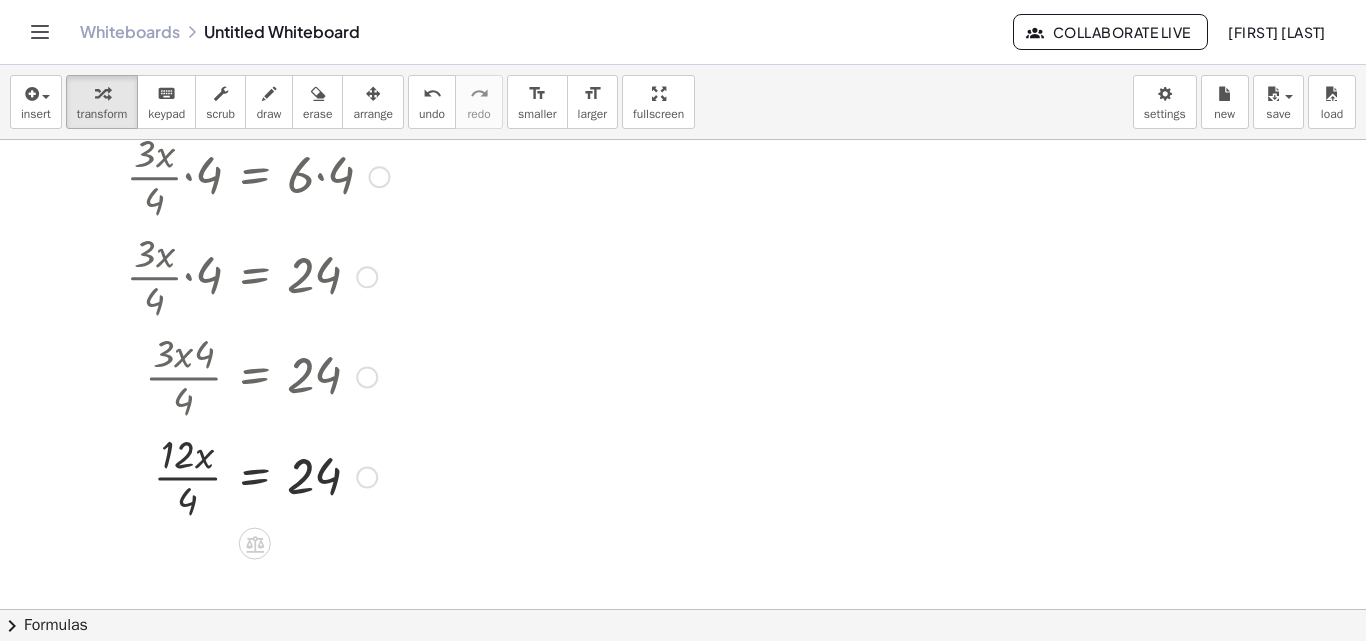 click at bounding box center [257, 476] 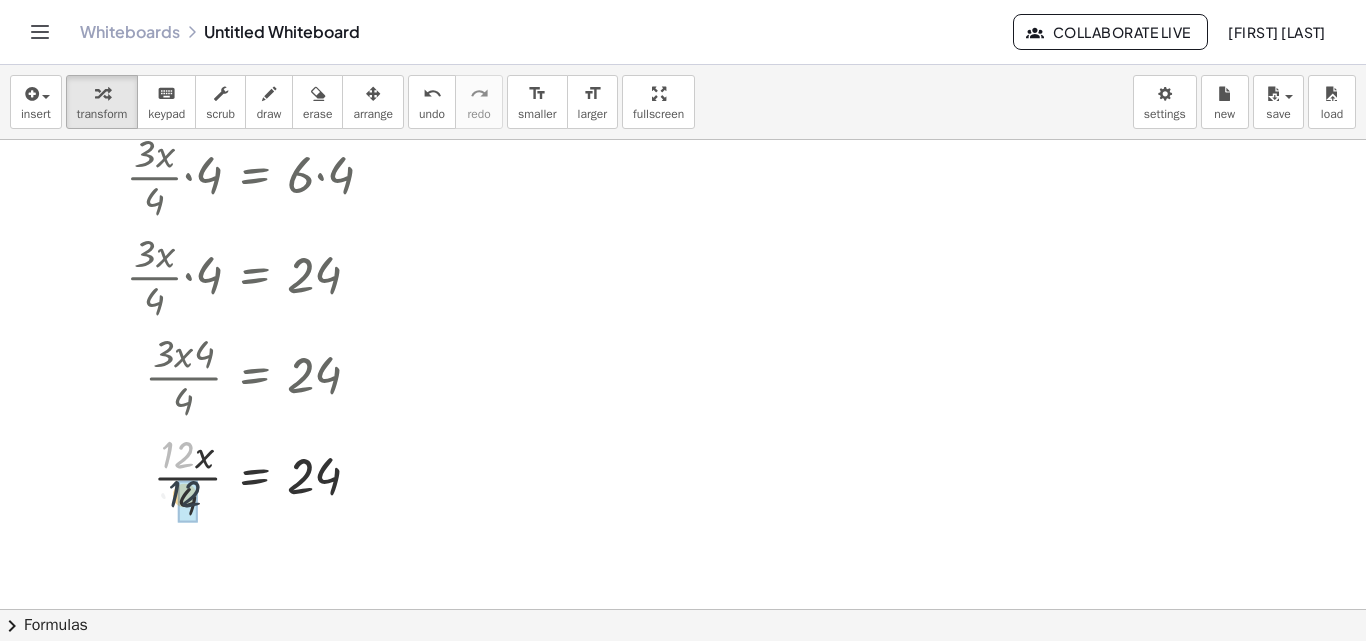 drag, startPoint x: 169, startPoint y: 457, endPoint x: 176, endPoint y: 499, distance: 42.579338 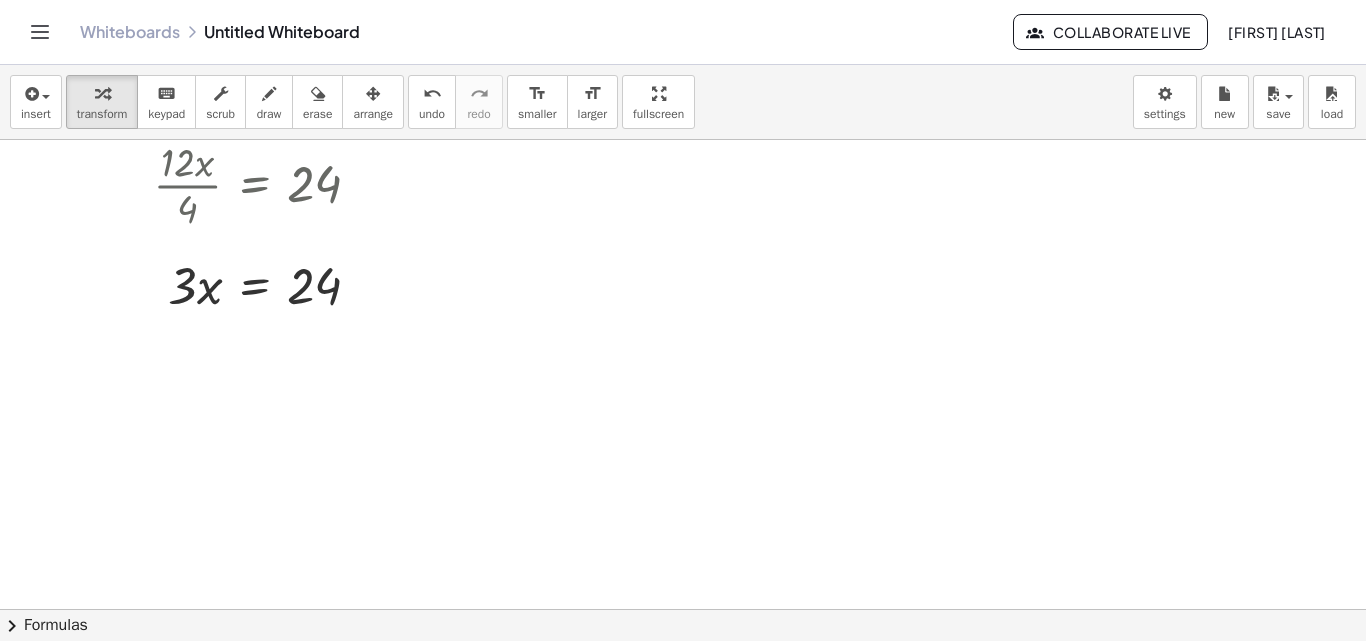scroll, scrollTop: 469, scrollLeft: 0, axis: vertical 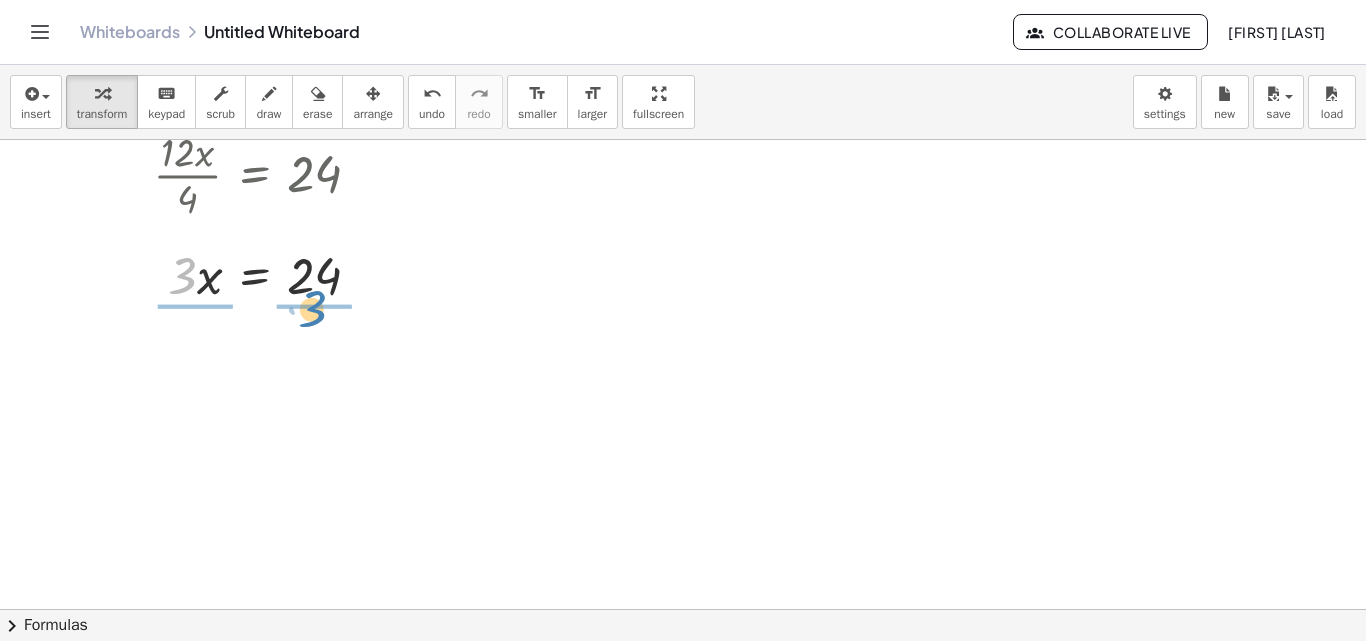drag, startPoint x: 178, startPoint y: 270, endPoint x: 308, endPoint y: 303, distance: 134.12308 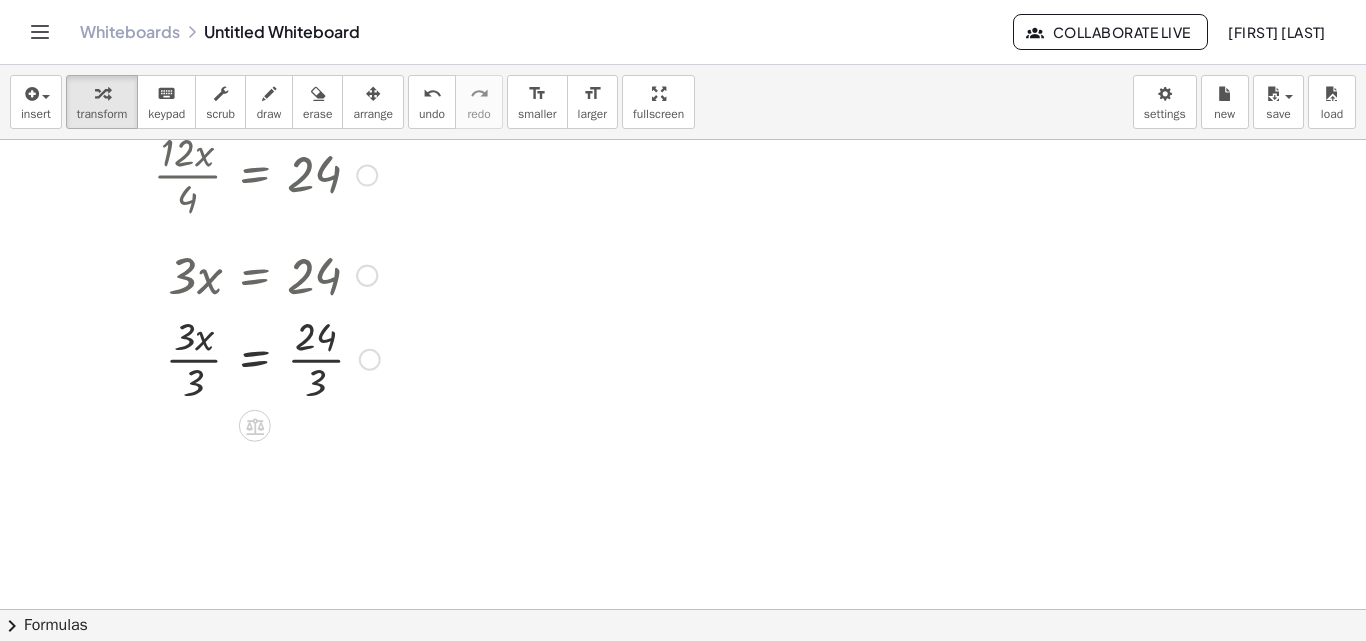 click at bounding box center [257, 358] 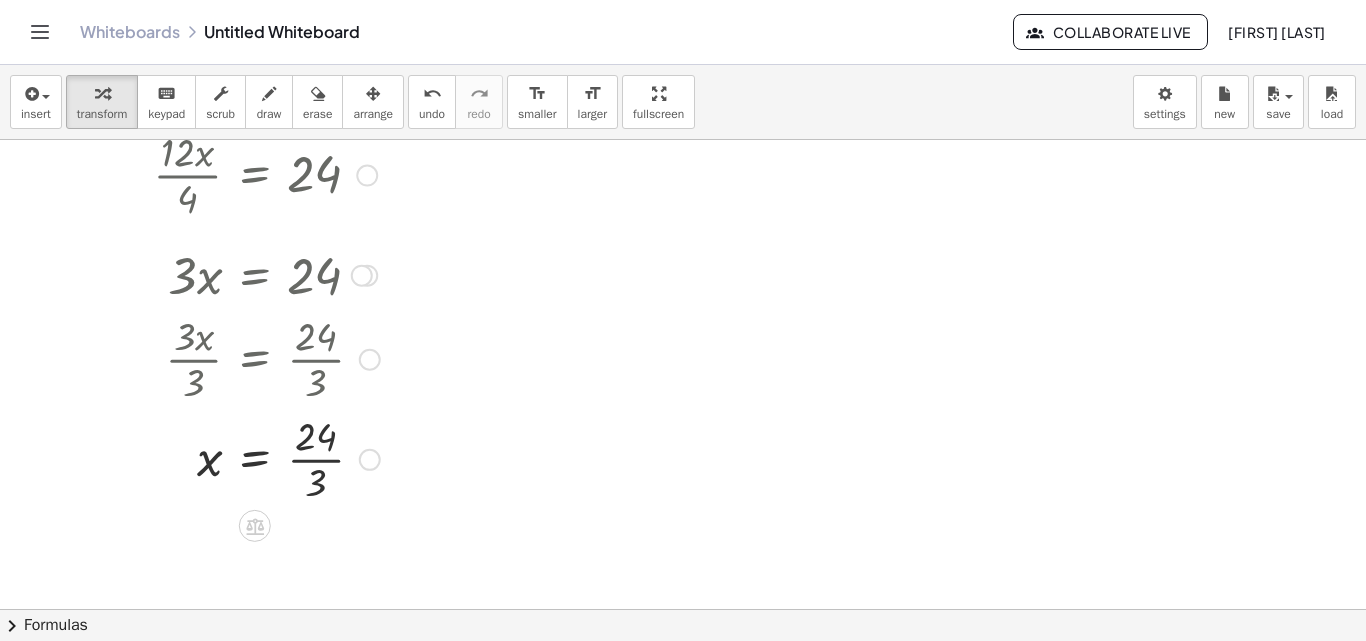 click at bounding box center (257, 458) 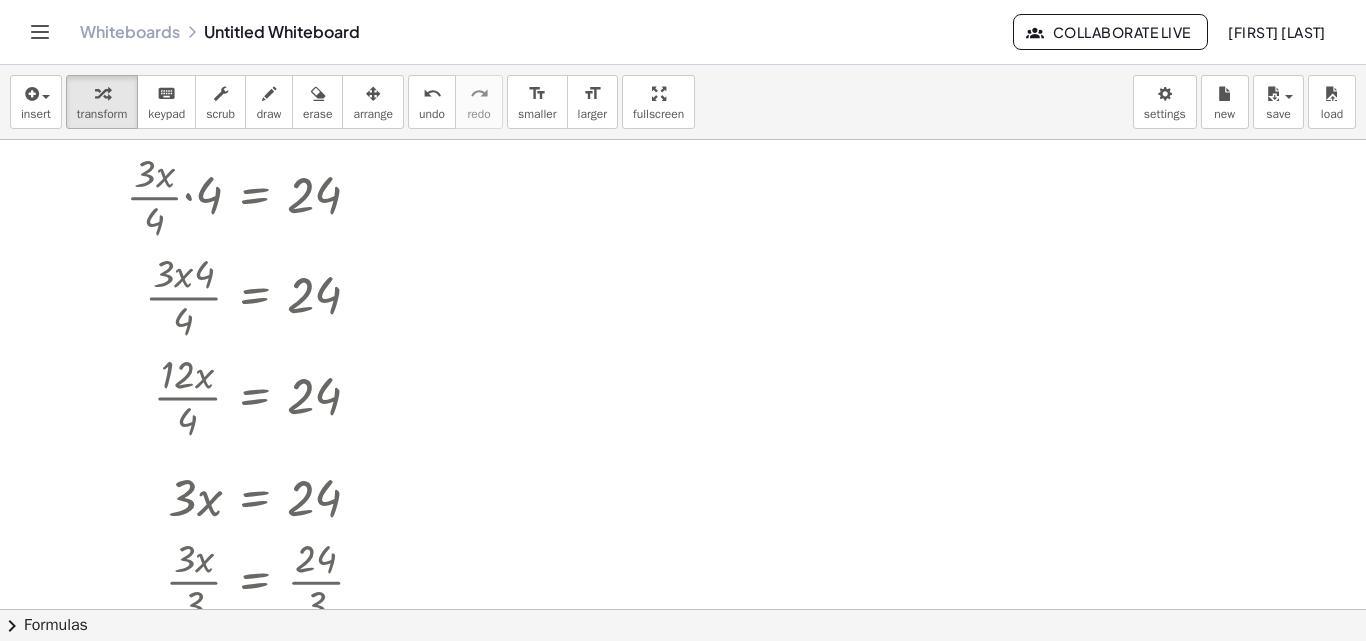 scroll, scrollTop: 0, scrollLeft: 0, axis: both 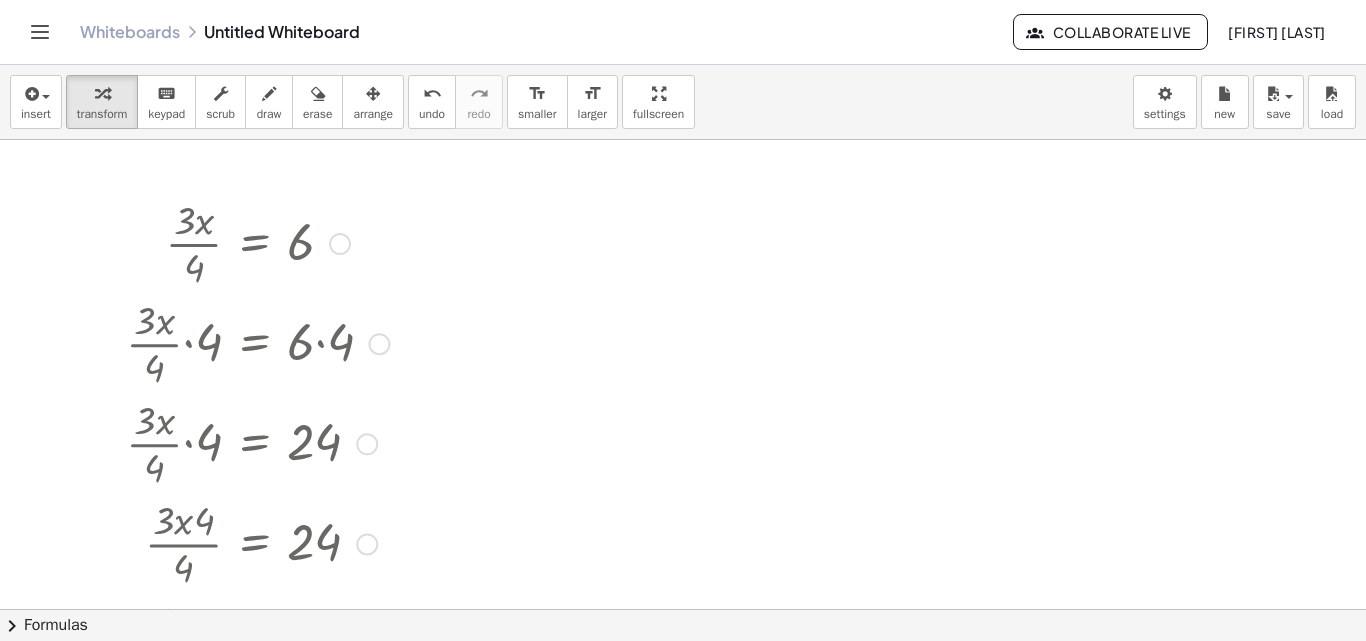 click at bounding box center [340, 244] 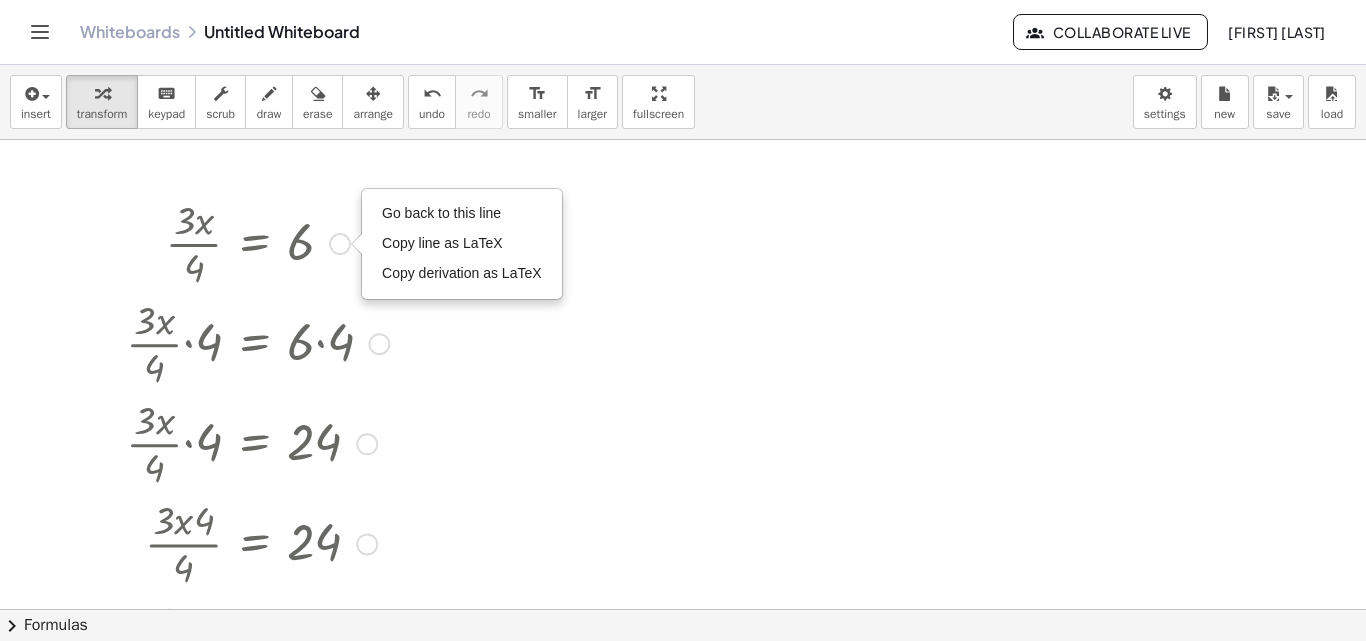 click on "Go back to this line" at bounding box center [441, 213] 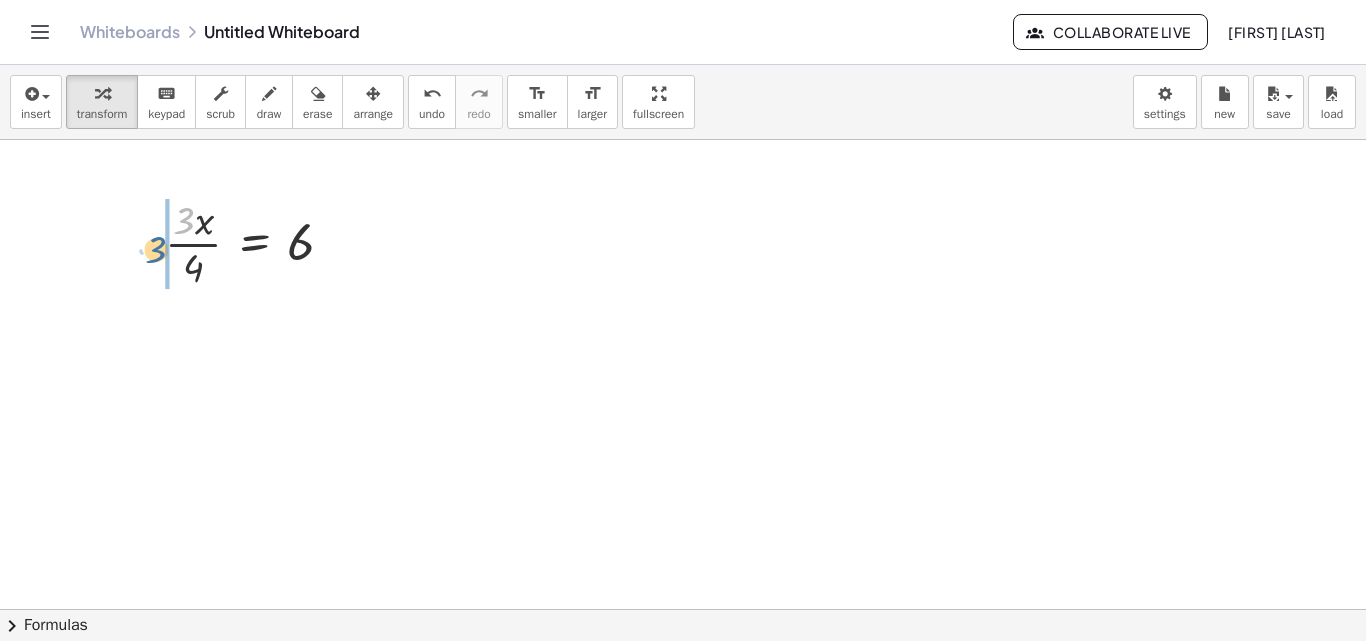 drag, startPoint x: 182, startPoint y: 214, endPoint x: 153, endPoint y: 244, distance: 41.725292 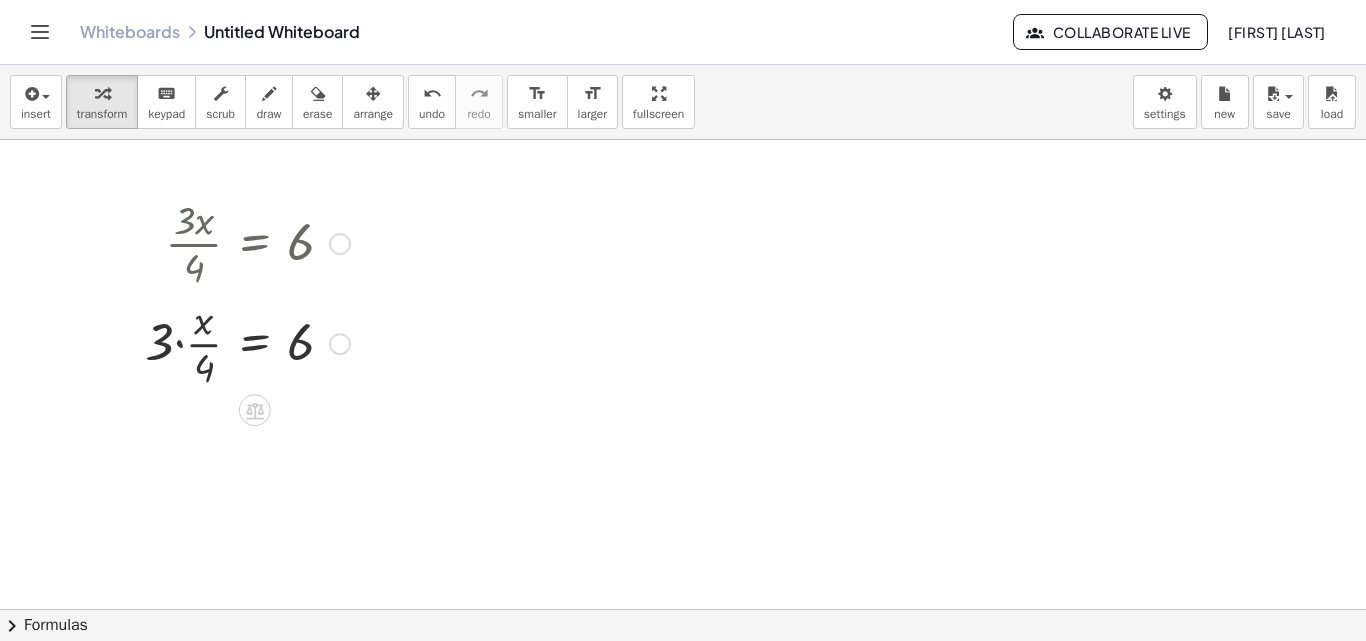 click at bounding box center (247, 342) 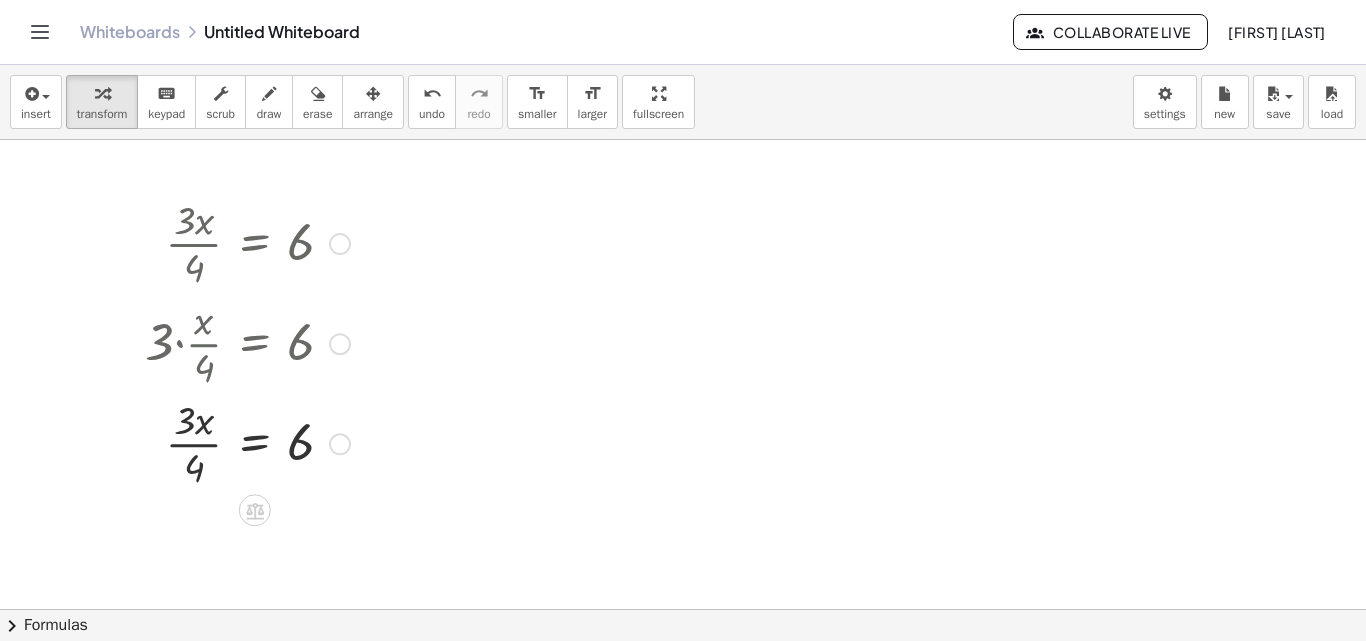 click at bounding box center (340, 244) 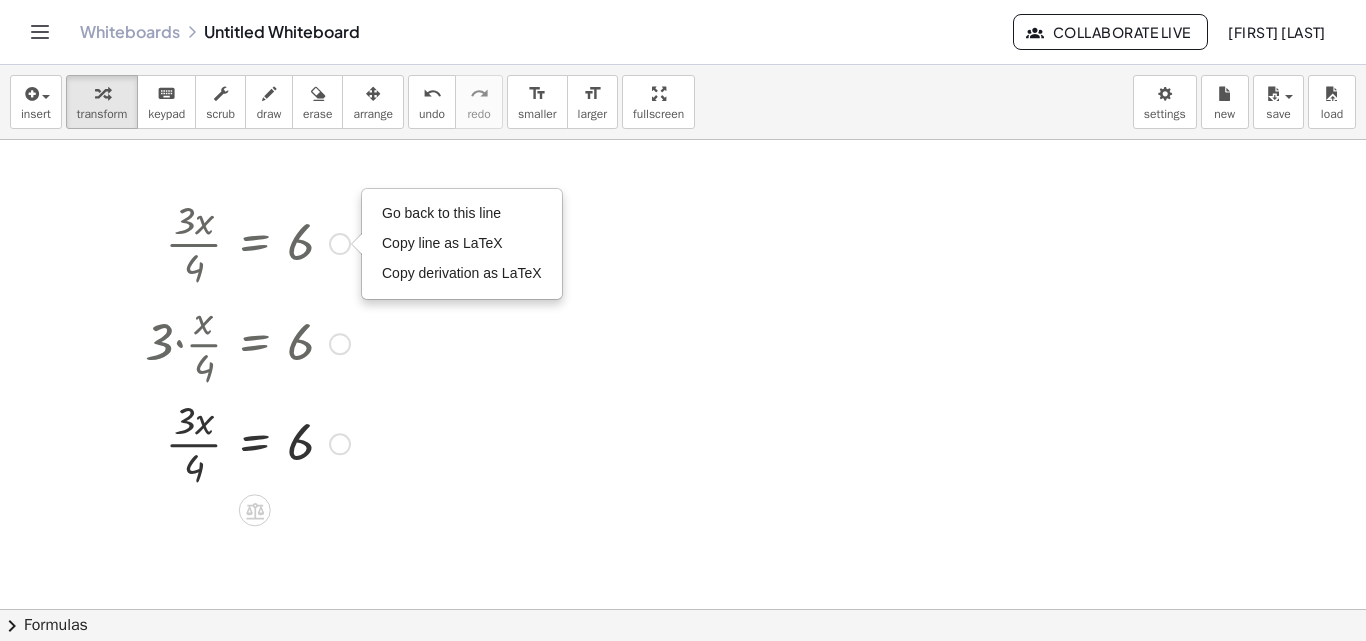 click on "Go back to this line" at bounding box center [441, 213] 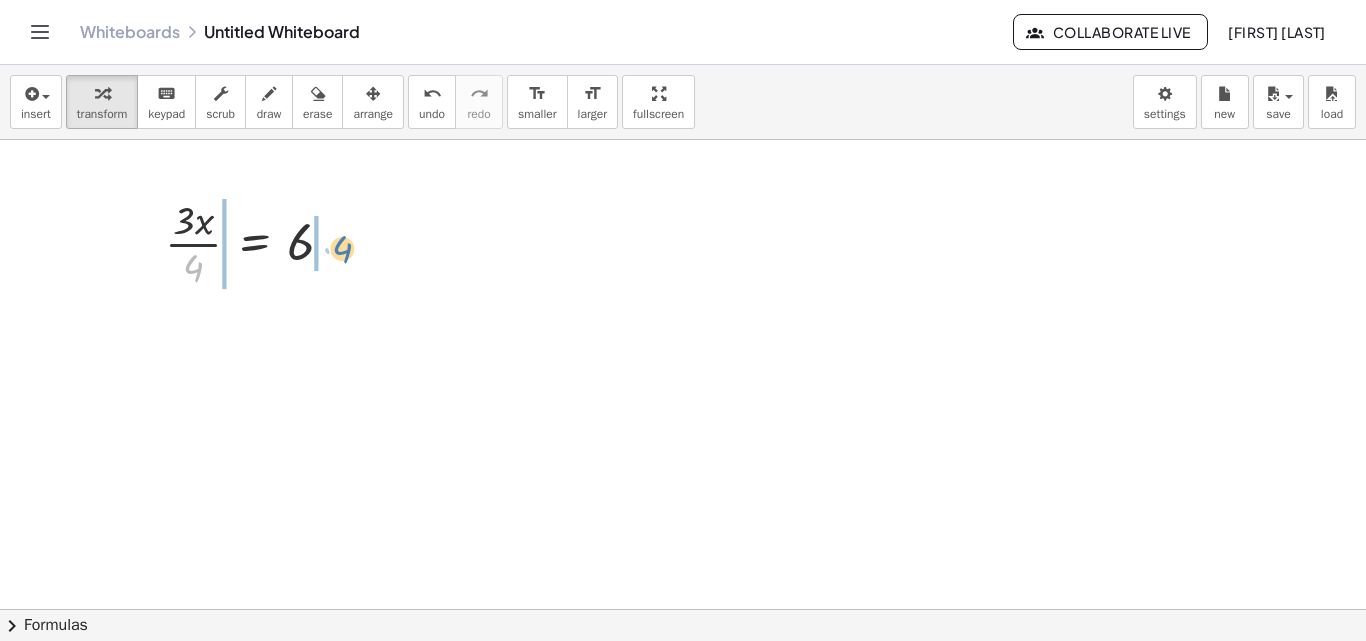 drag, startPoint x: 190, startPoint y: 267, endPoint x: 336, endPoint y: 248, distance: 147.23111 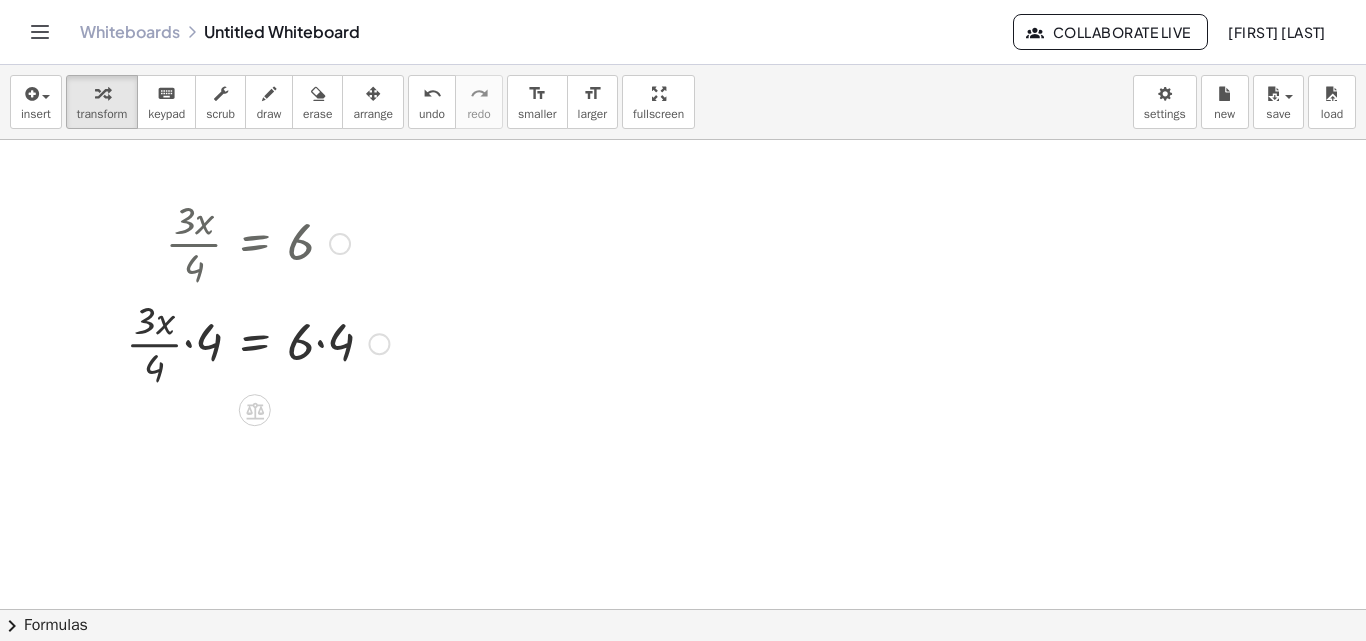 click at bounding box center [257, 342] 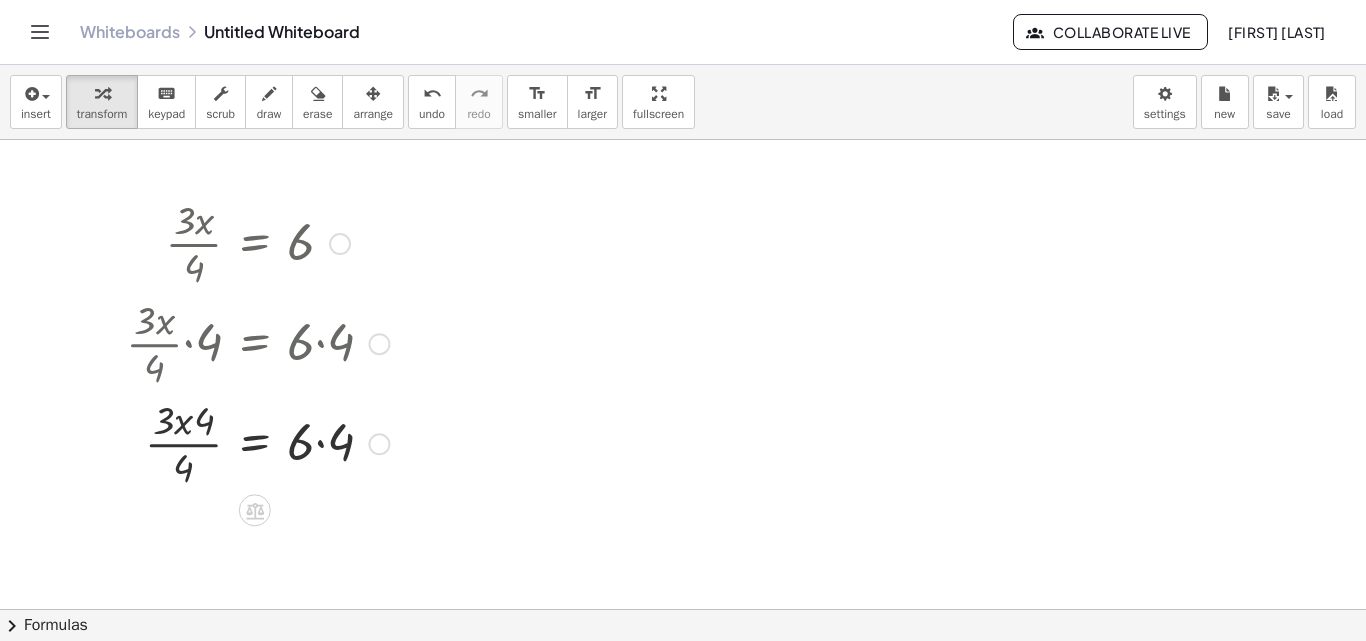 click at bounding box center (257, 442) 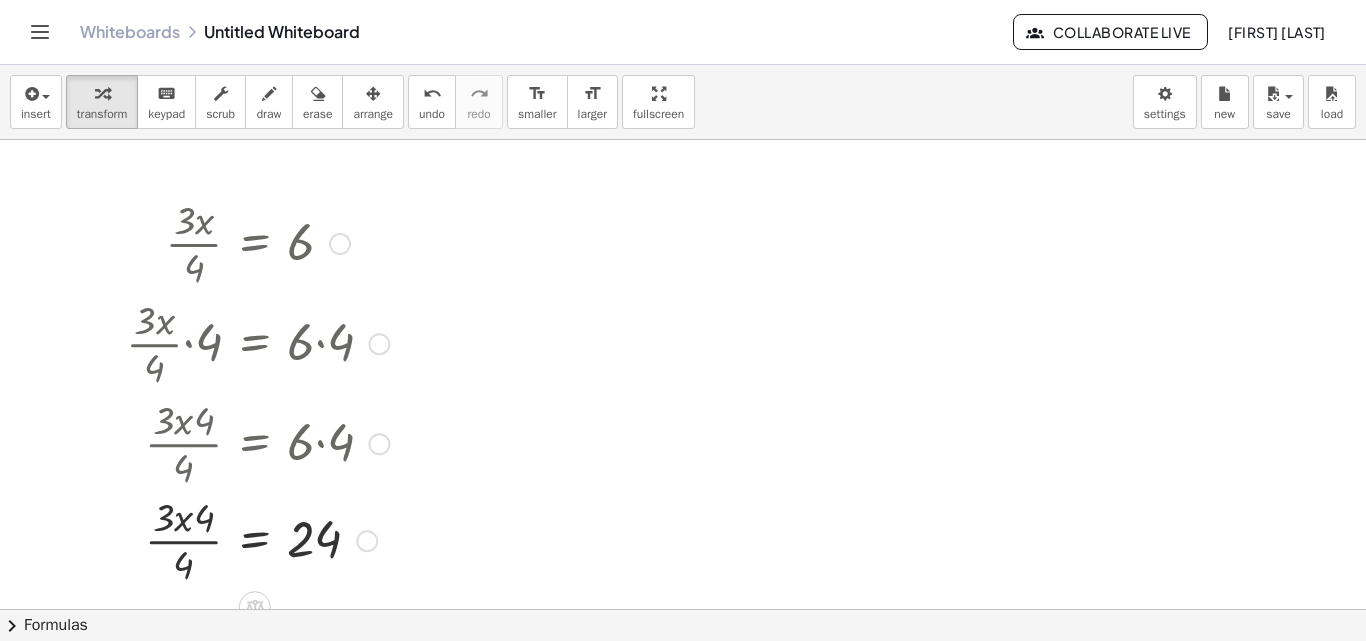 click at bounding box center [264, 442] 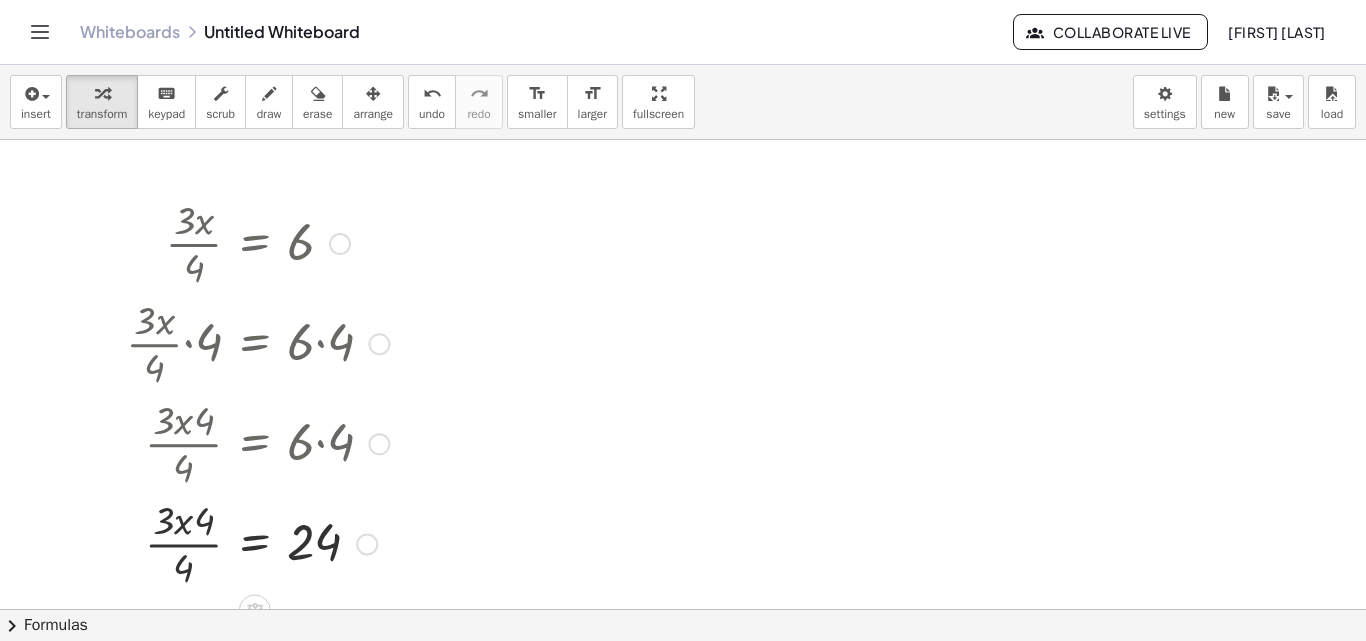 click at bounding box center [257, 542] 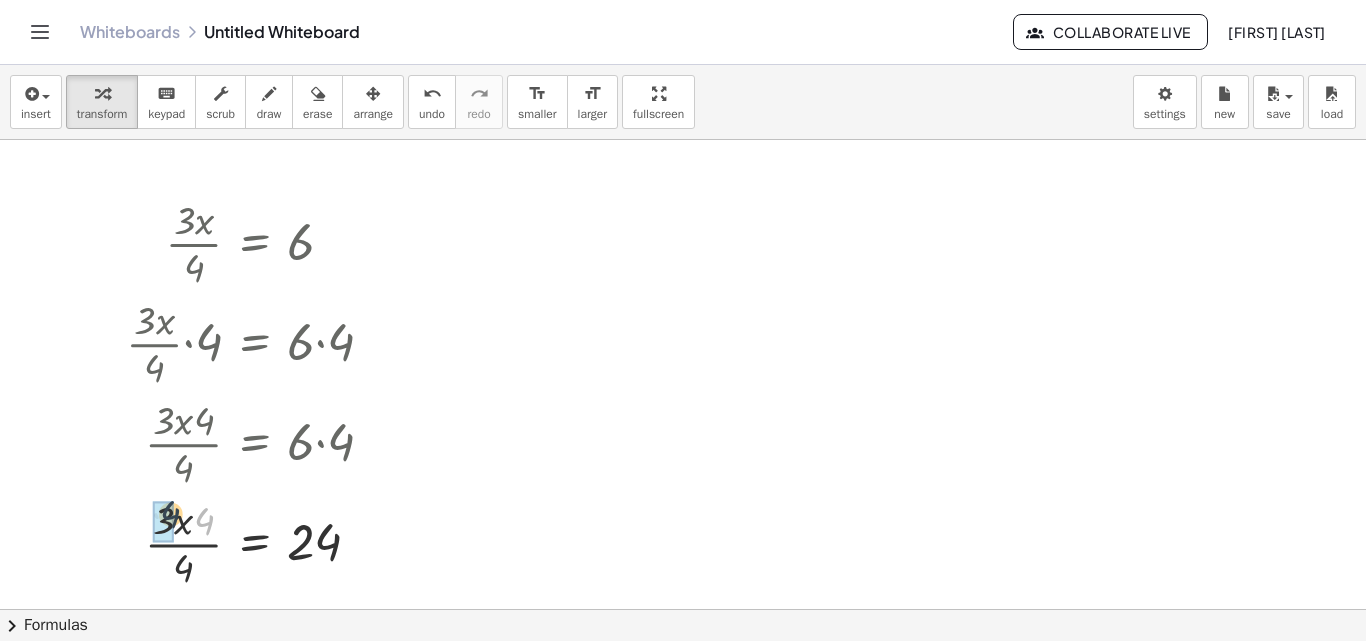 drag, startPoint x: 204, startPoint y: 528, endPoint x: 174, endPoint y: 520, distance: 31.04835 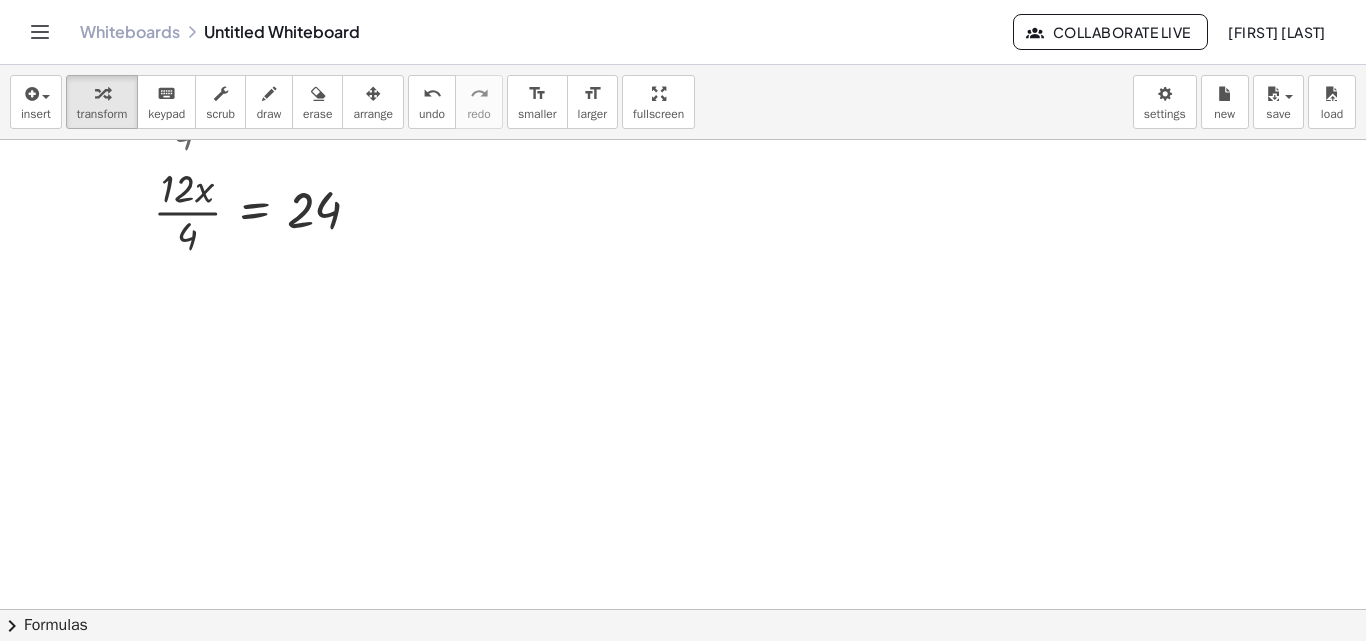 scroll, scrollTop: 333, scrollLeft: 0, axis: vertical 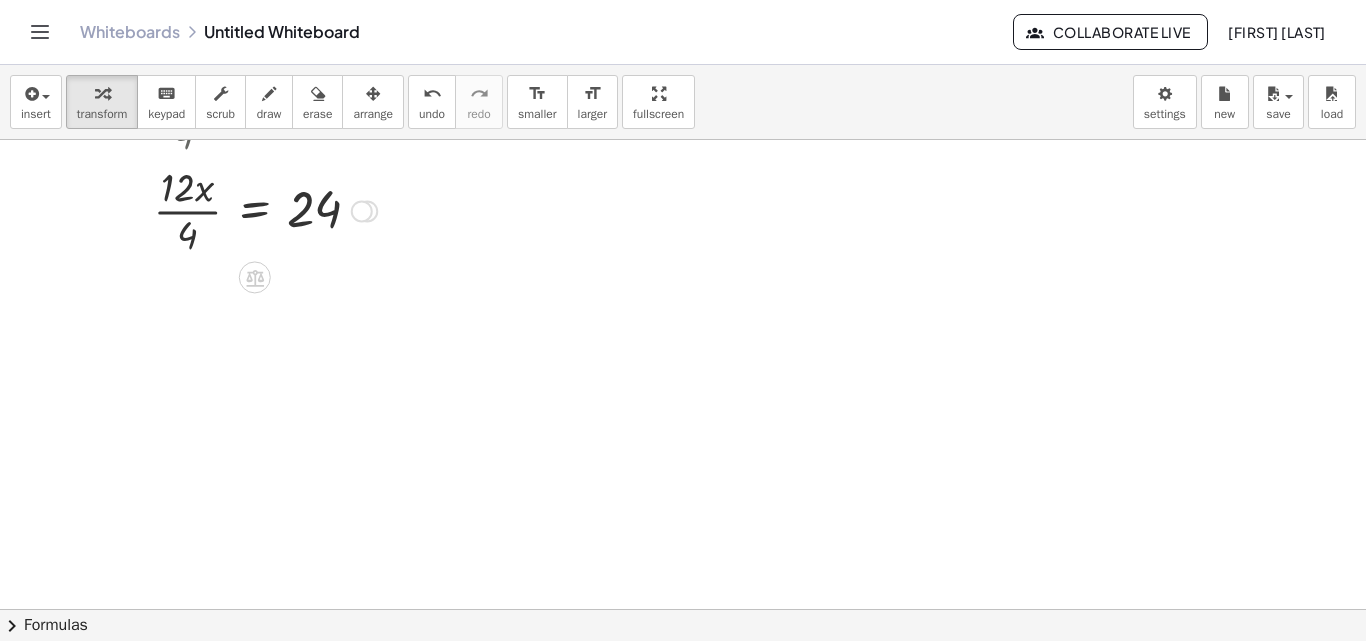 click at bounding box center [257, 209] 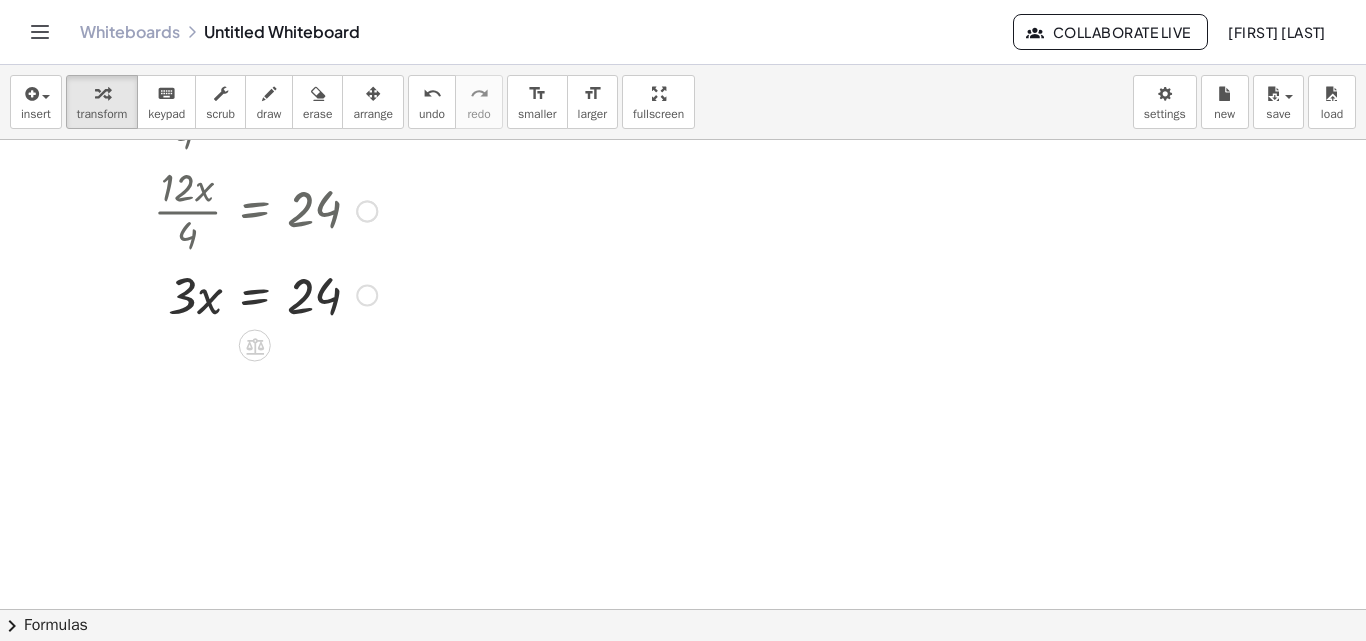 scroll, scrollTop: 167, scrollLeft: 0, axis: vertical 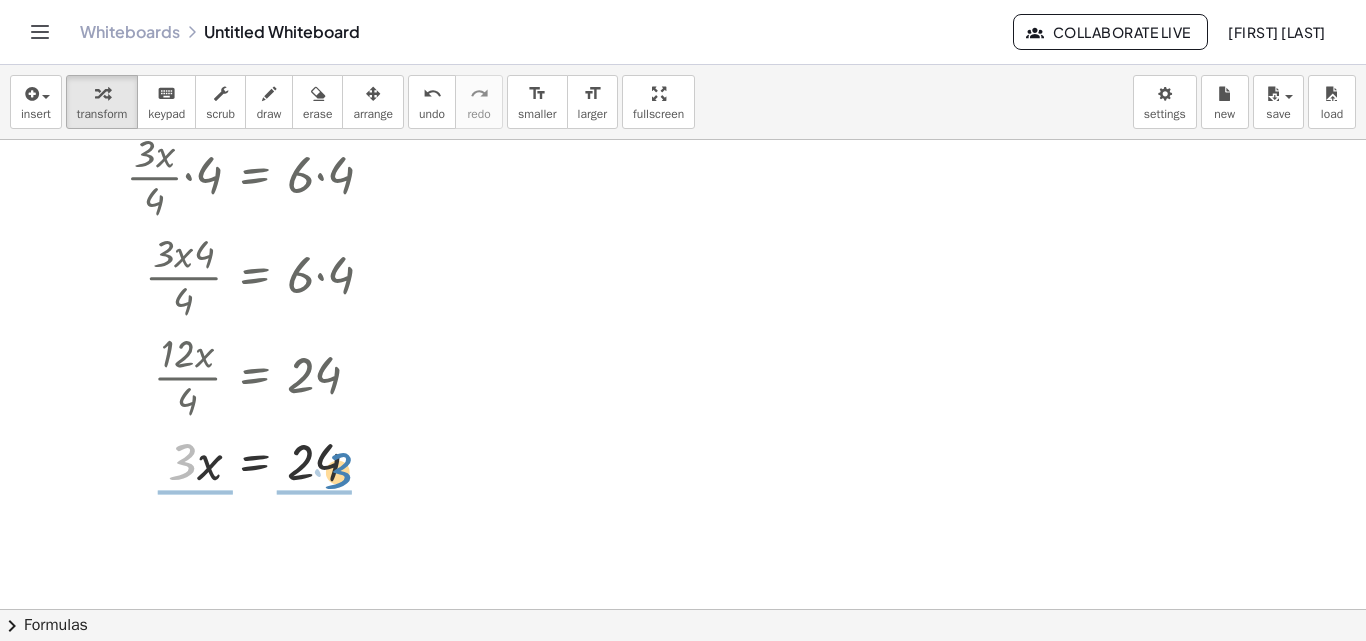 drag, startPoint x: 188, startPoint y: 465, endPoint x: 344, endPoint y: 475, distance: 156.32019 